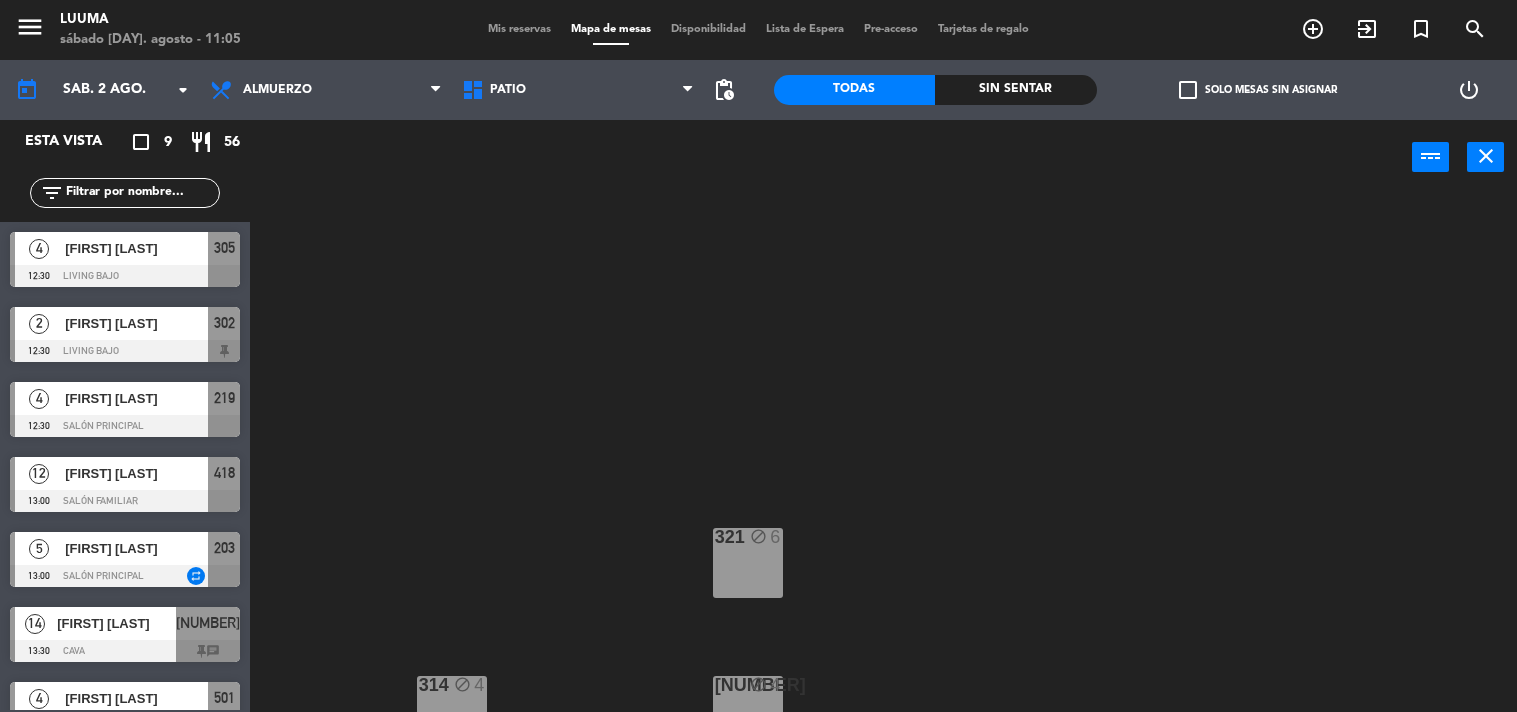 scroll, scrollTop: 0, scrollLeft: 0, axis: both 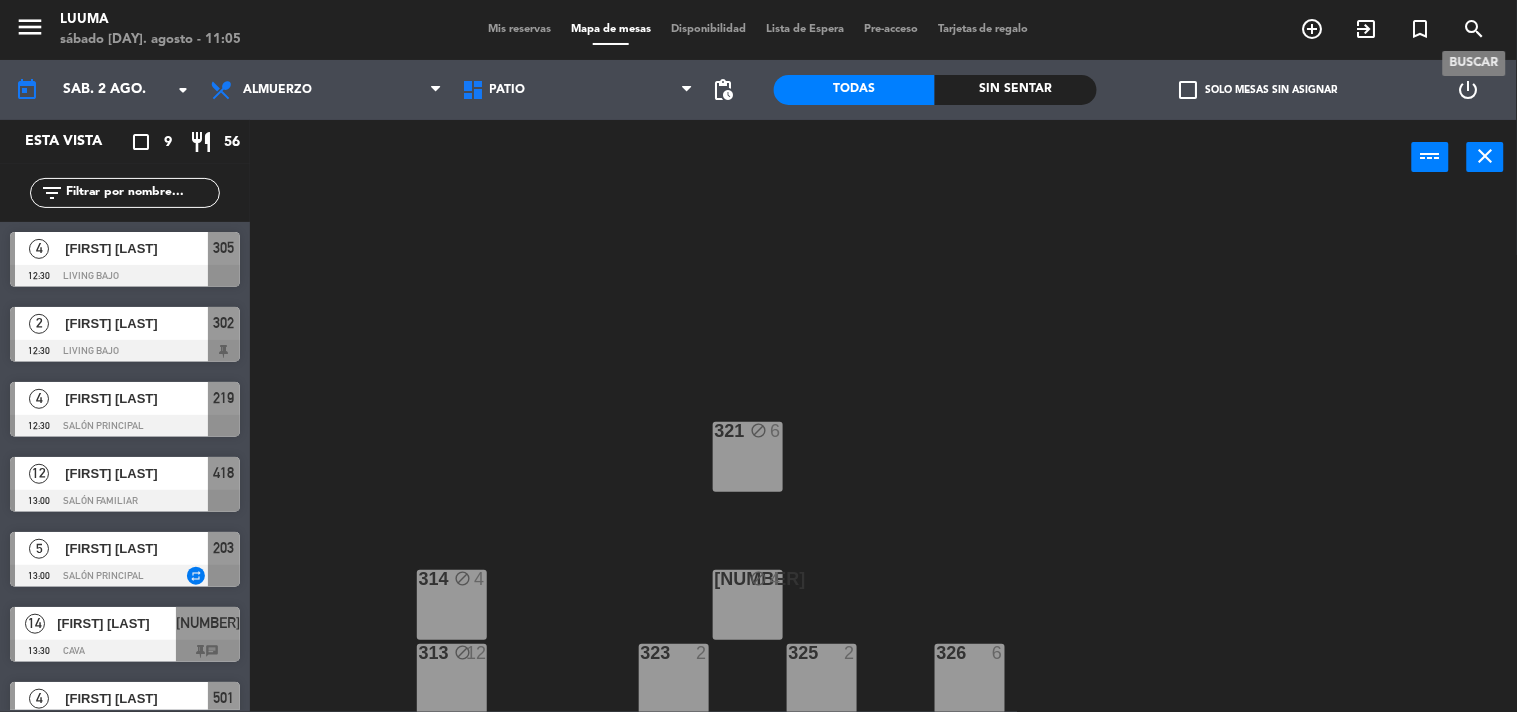 click on "search" at bounding box center [1475, 29] 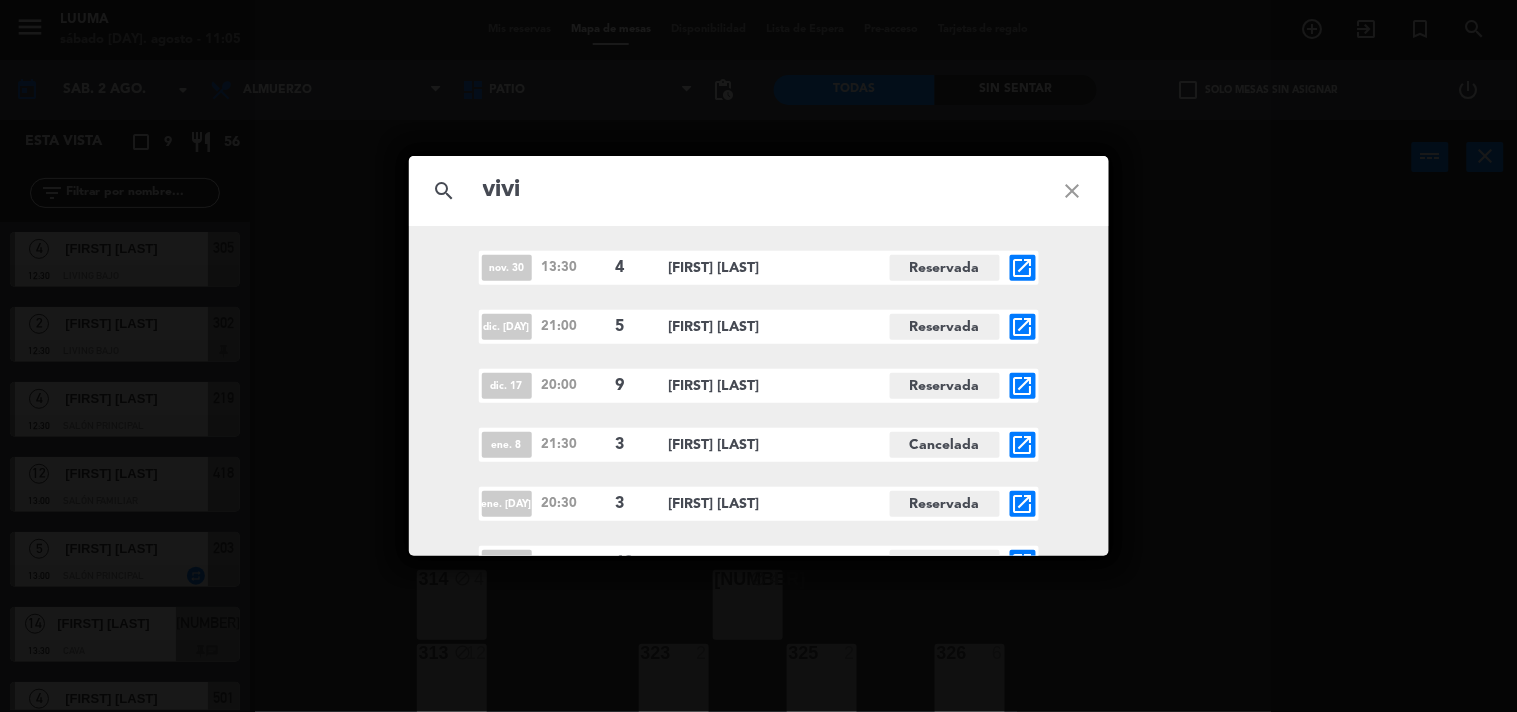 type on "vivi" 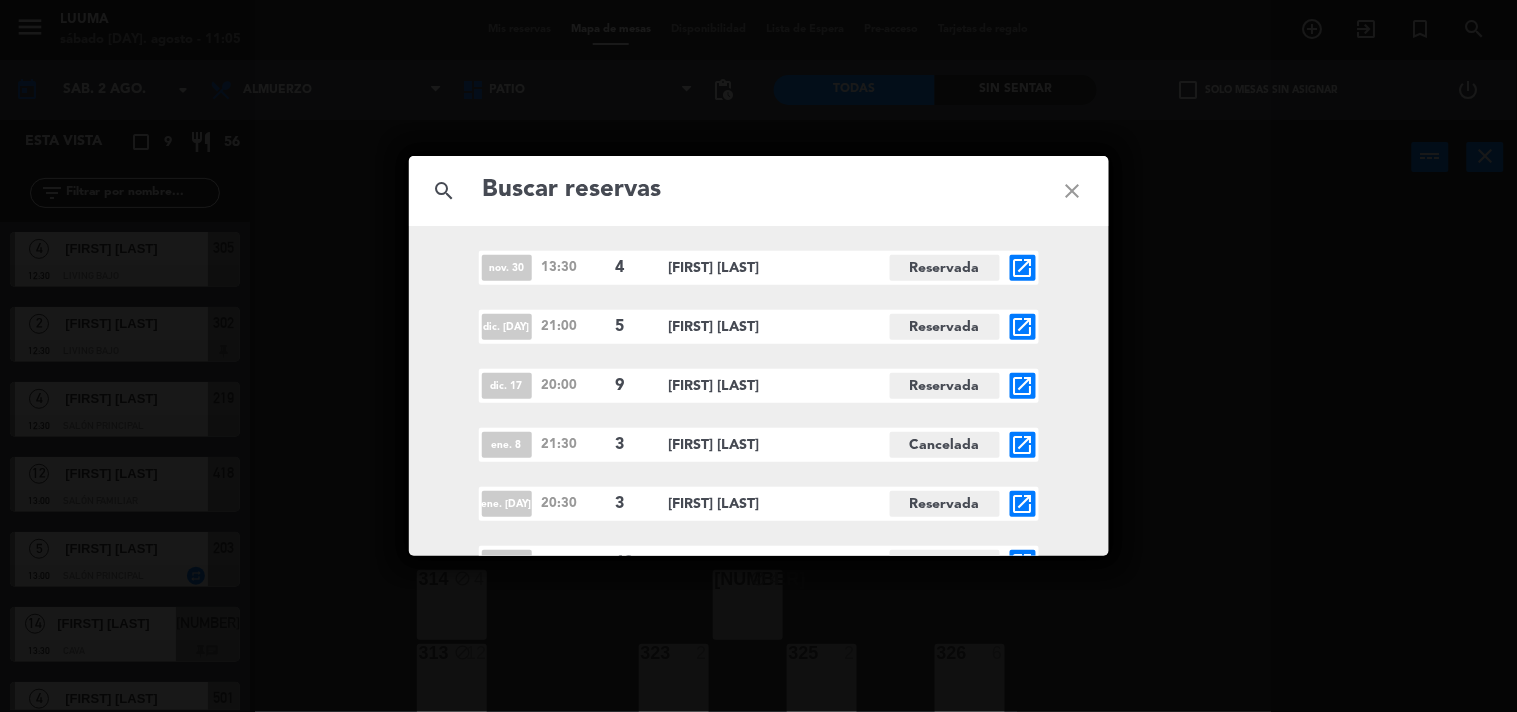 click on "close" 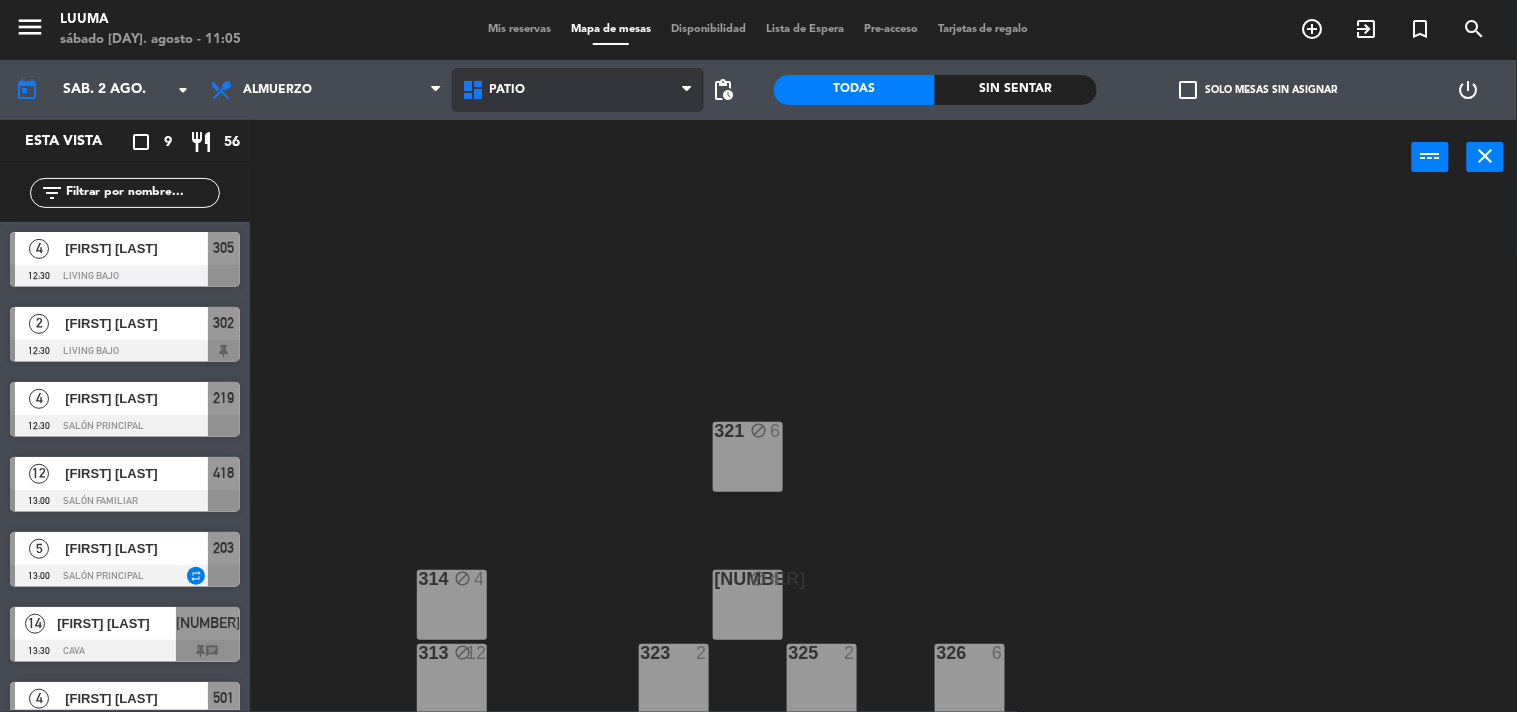 click on "Patio" at bounding box center (508, 90) 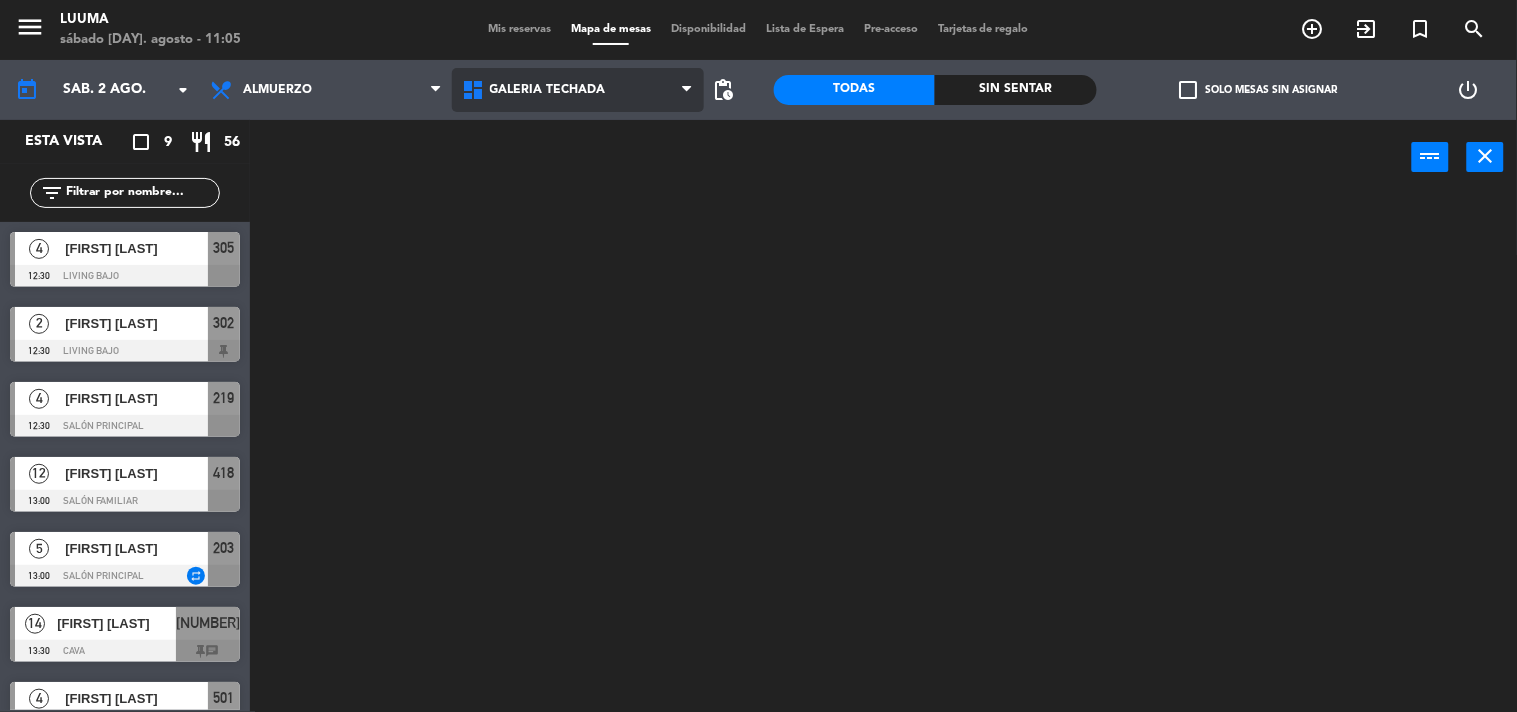 click on "menu Luuma sábado [DAY]. agosto - 11:05 Mis reservas Mapa de mesas Disponibilidad Lista de Espera Pre-acceso Tarjetas de regalo add_circle_outline exit_to_app turned_in_not search today sáb. [DAY] ago. arrow_drop_down Almuerzo Cena Almuerzo Almuerzo Cena Cava Galería Calle Galería Techada La Esquinita Patio Salon Barra Salón Familiar Galería Techada Cava Galería Calle Galería Techada La Esquinita Patio Salon Barra Salón Familiar pending_actions Todas Sin sentar check_box_outline_blank Solo mesas sin asignar power_settings_new Esta vista crop_square 9 restaurant 56 filter_list 4 Garimanno lucas 12:30 Living Bajo 305 2 Lucia Juncos 12:30 Living Bajo 302 4 Lucía LAFRANCONI 12:30 Salón Principal 219 12 Facundo saporiti 13:00 Salón Familiar 418 5 Josefina Di Lalla 13:00 Salón Principal repeat 203 14 Esteban Urmengy 13:30 Cava 601 chat 4 Esteban Urmengy 13:30 La Esquinita 501 chat 6 206" 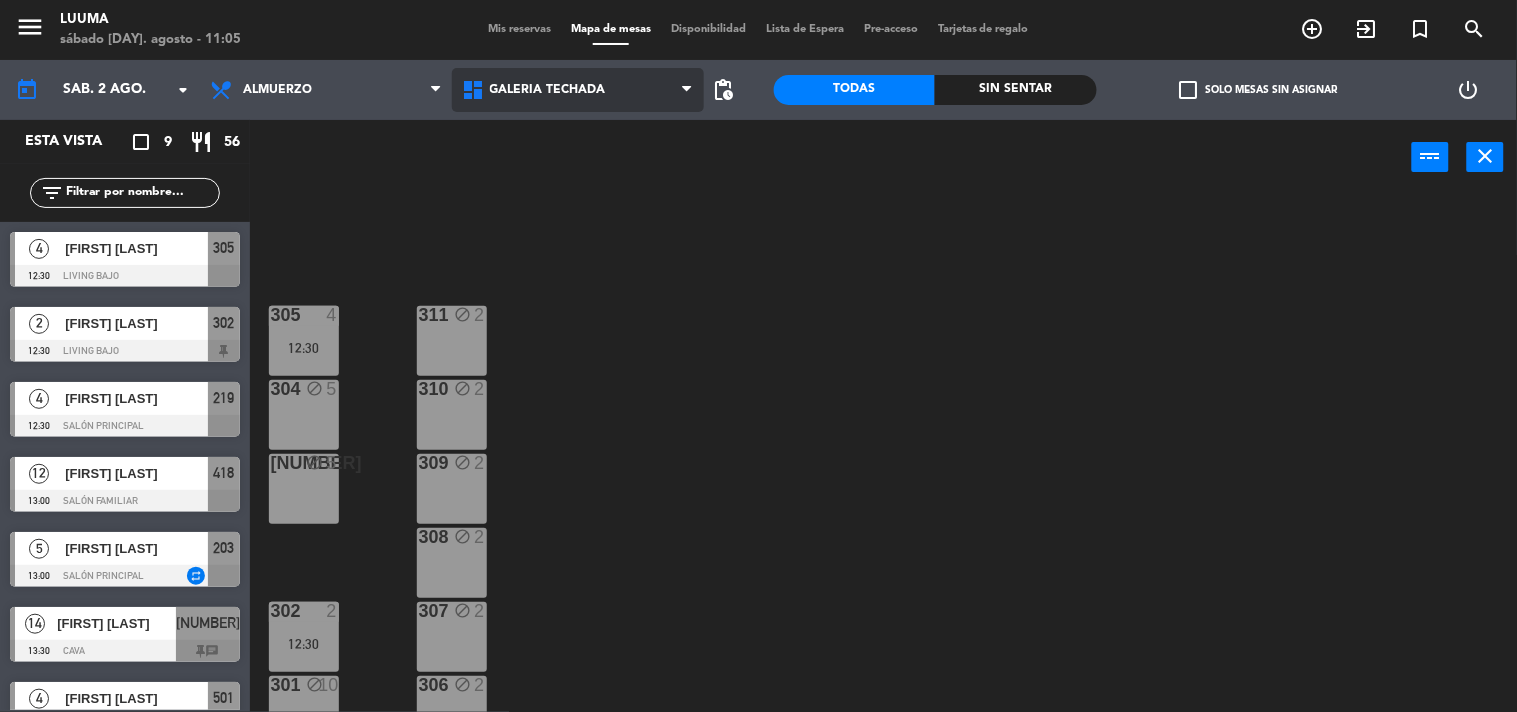 click on "Galería Techada" at bounding box center [578, 90] 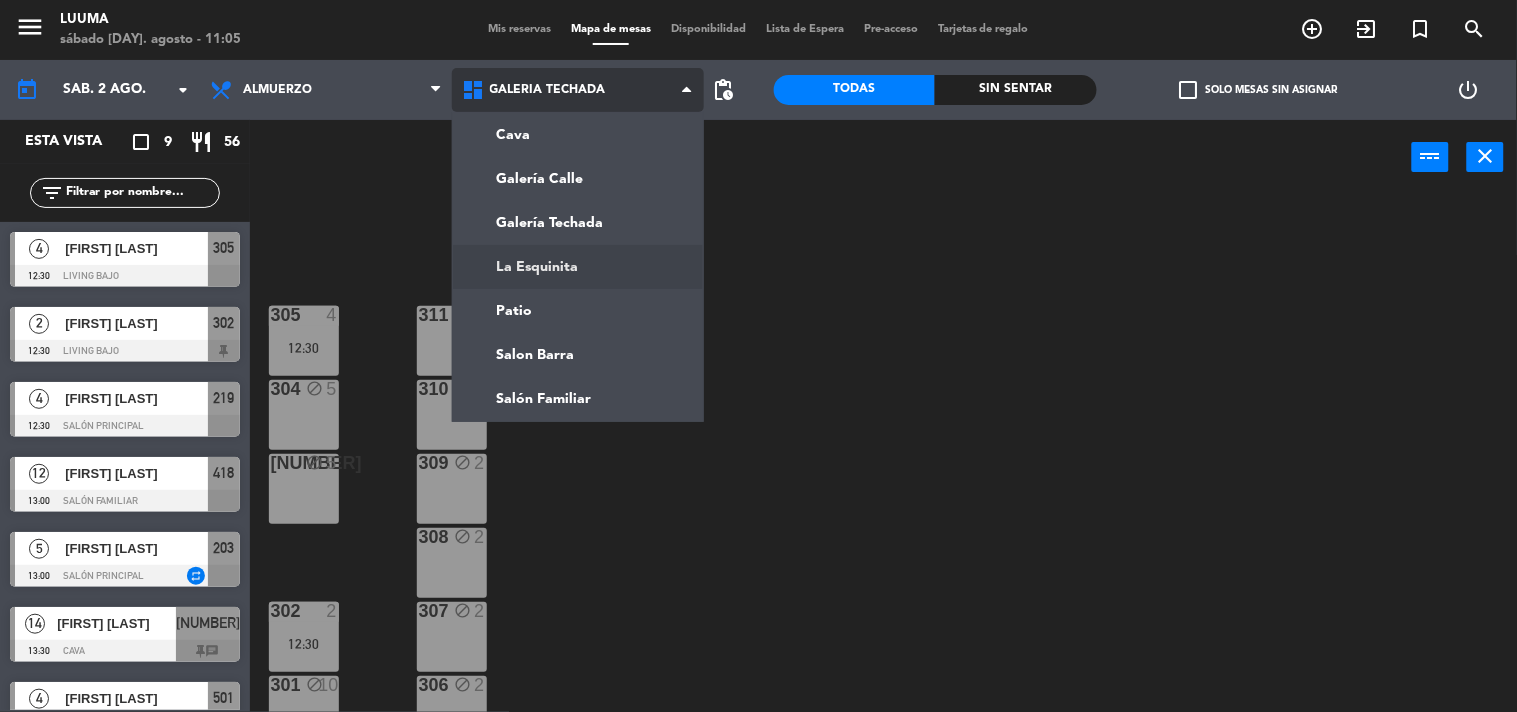 click on "menu Luuma sábado [DAY]. agosto - 11:05 Mis reservas Mapa de mesas Disponibilidad Lista de Espera Pre-acceso Tarjetas de regalo add_circle_outline exit_to_app turned_in_not search today sáb. [DAY] ago. arrow_drop_down Almuerzo Cena Almuerzo Almuerzo Cena Cava Galería Calle Galería Techada La Esquinita Patio Salon Barra Salón Familiar Galería Techada Cava Galería Calle Galería Techada La Esquinita Patio Salon Barra Salón Familiar pending_actions Todas Sin sentar check_box_outline_blank Solo mesas sin asignar power_settings_new Esta vista crop_square 9 restaurant 56 filter_list 4 Garimanno lucas 12:30 Living Bajo 305 2 Lucia Juncos 12:30 Living Bajo 302 4 Lucía LAFRANCONI 12:30 Salón Principal 219 12 Facundo saporiti 13:00 Salón Familiar 418 5 Josefina Di Lalla 13:00 Salón Principal repeat 203 14 Esteban Urmengy 13:30 Cava 601 chat 4 Esteban Urmengy 13:30 La Esquinita 501 chat 6 206" 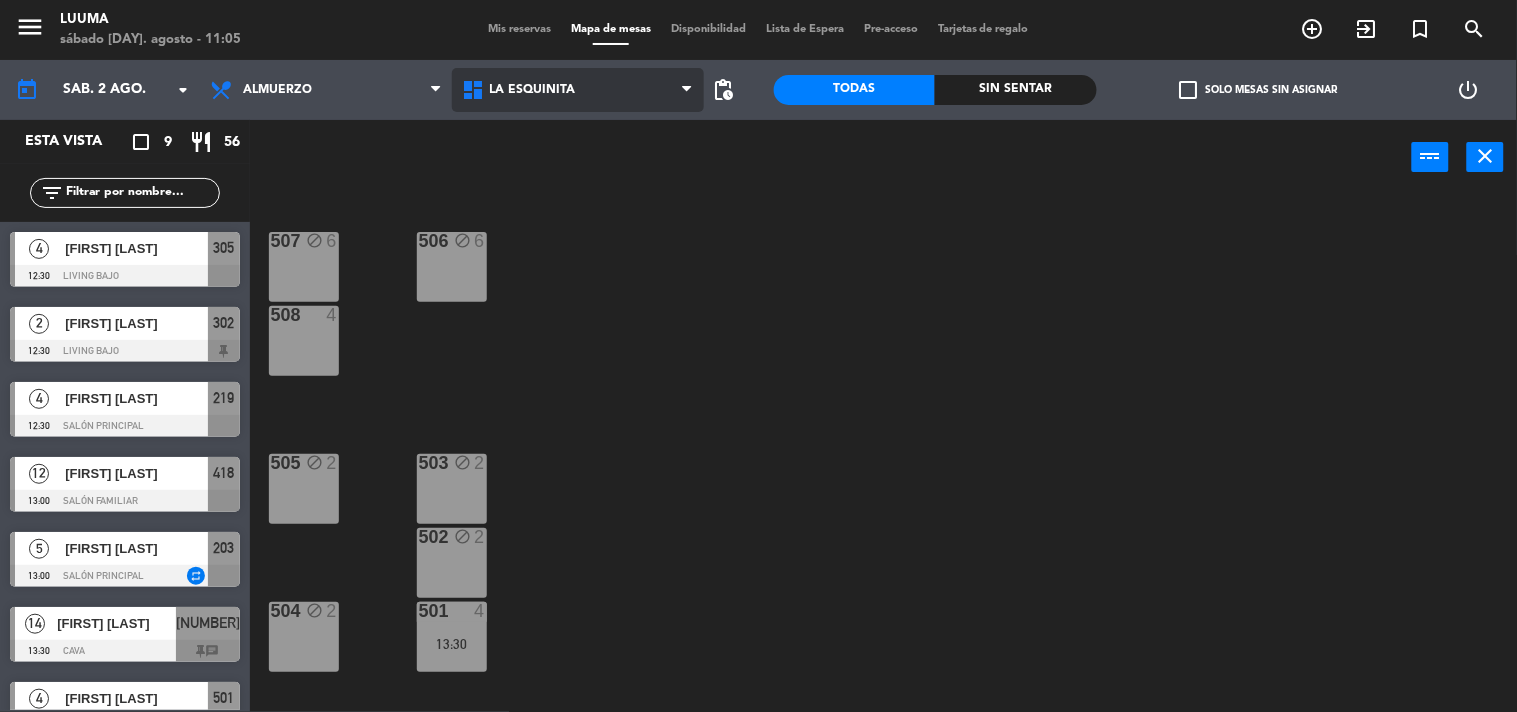 click on "La Esquinita" at bounding box center (533, 90) 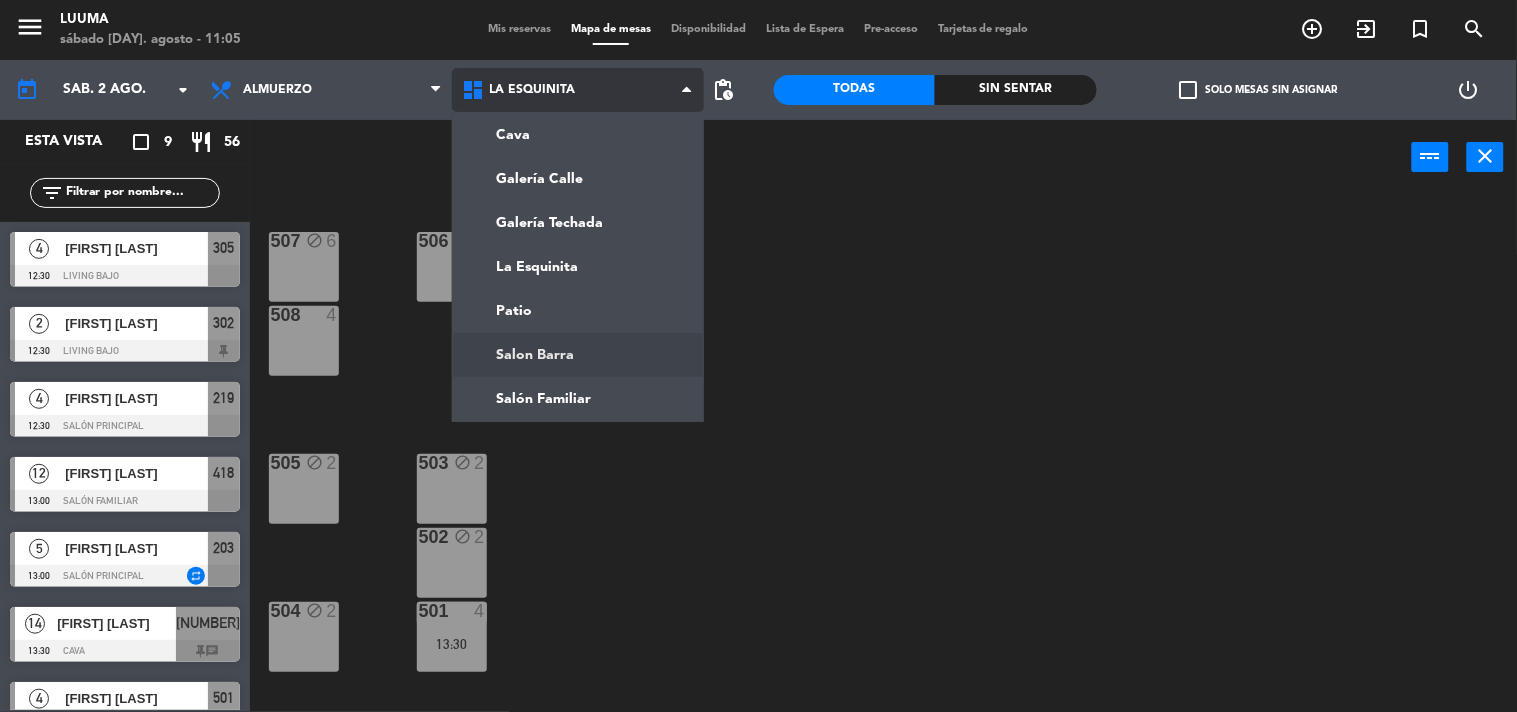 click on "menu  Luuma   sábado [DAY]. agosto - 11:05   Mis reservas   Mapa de mesas   Disponibilidad   Lista de Espera   Pre-acceso   Tarjetas de regalo  add_circle_outline exit_to_app turned_in_not search today    sáb. [DAY] ago. arrow_drop_down  Almuerzo  Cena  Almuerzo  Almuerzo  Cena  Cava   Galería Calle   Galería Techada   La Esquinita   Patio   Salon Barra   Salón Familiar   La Esquinita   Cava   Galería Calle   Galería Techada   La Esquinita   Patio   Salon Barra   Salón Familiar  pending_actions  Todas  Sin sentar  check_box_outline_blank   Solo mesas sin asignar   power_settings_new   Esta vista   crop_square  9  restaurant  56 filter_list  4   Garimanno lucas   12:30   Living Bajo  305  2   Lucia Juncos   12:30   Living Bajo  302  4   Lucía LAFRANCONI   12:30   Salón Principal  219  12   Facundo saporiti   13:00   Salón Familiar  418  5   Josefina Di Lalla   13:00   Salón Principal  repeat 203  14   Esteban Urmengy   13:30   Cava  601 chat  4   Esteban Urmengy   13:30   La Esquinita  501 chat  6   13:30" 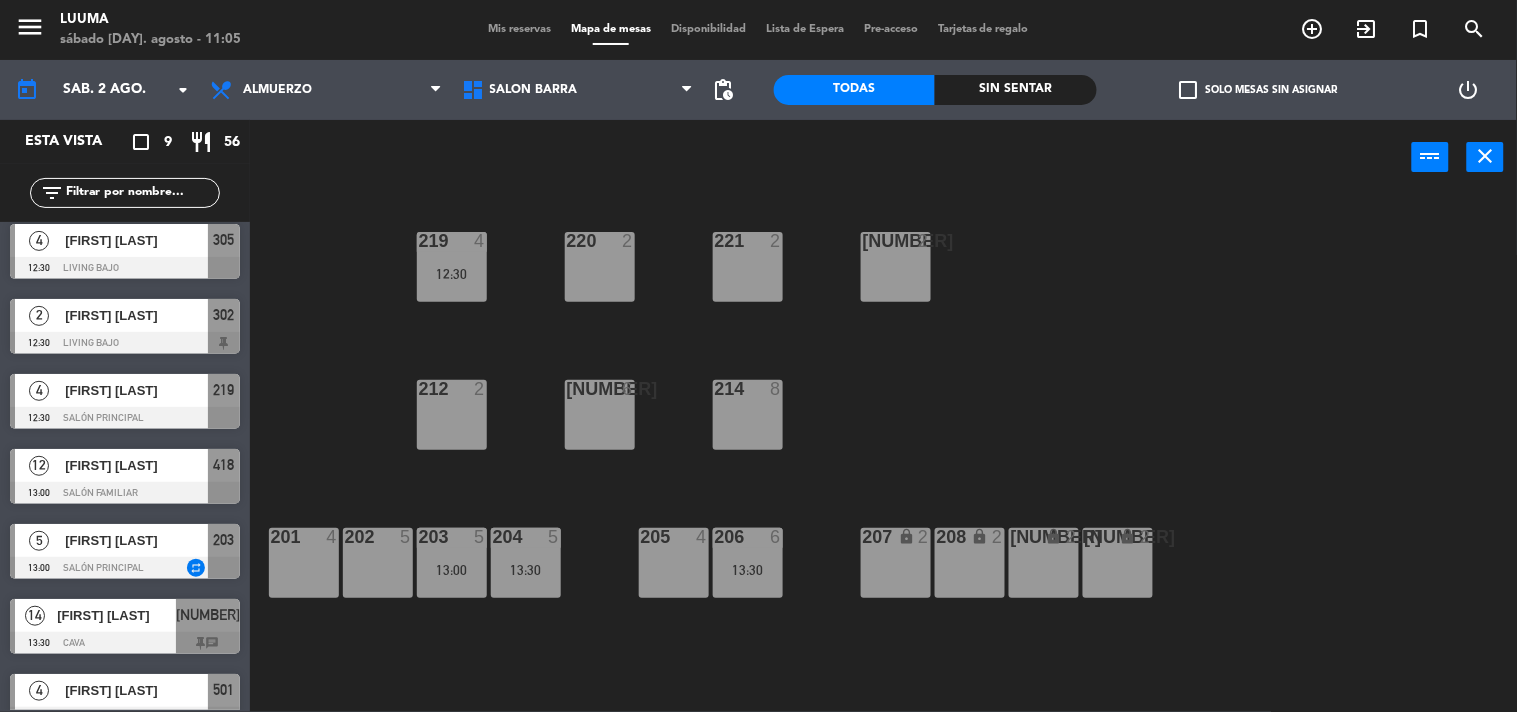 scroll, scrollTop: 186, scrollLeft: 0, axis: vertical 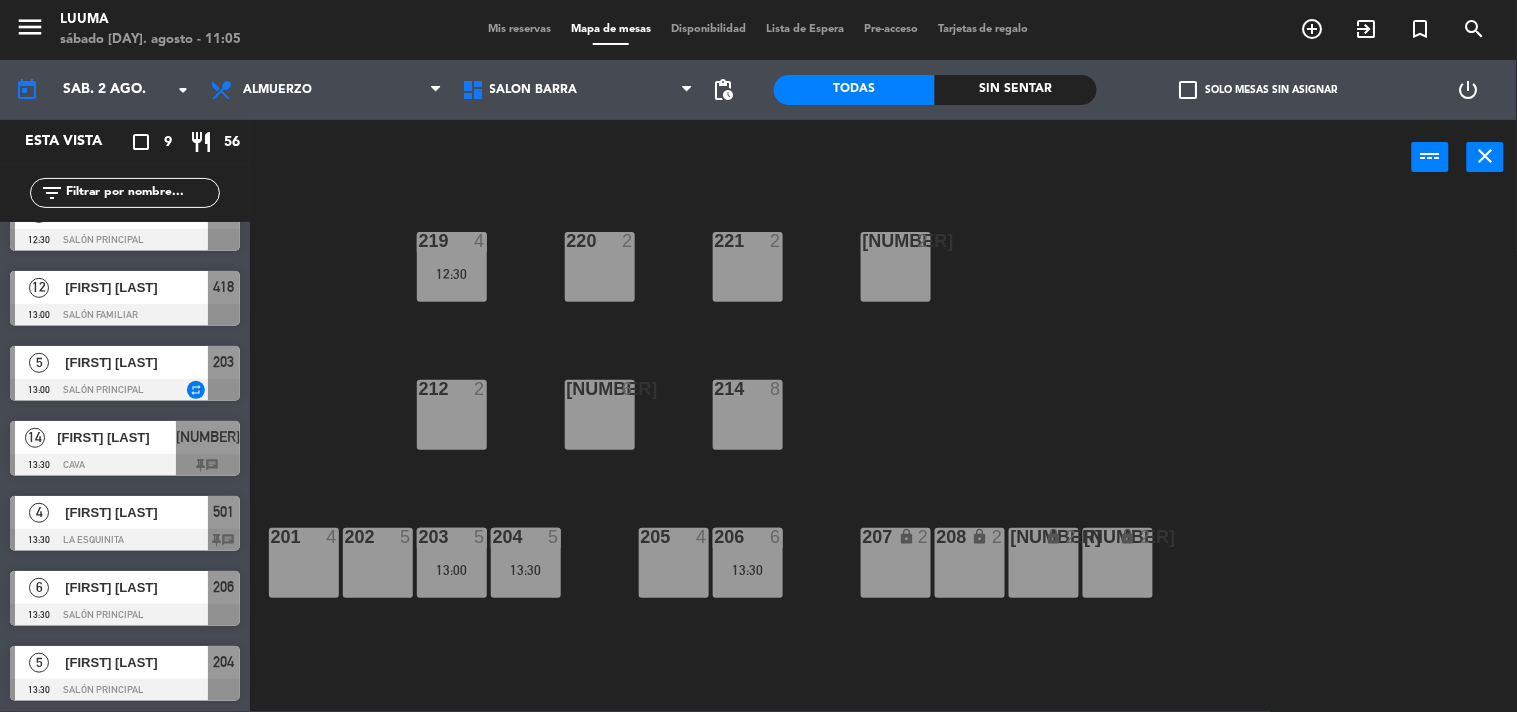 click on "[NUMBER] [NAME] [NUMBER] Salón Principal [NUMBER]" at bounding box center (125, 673) 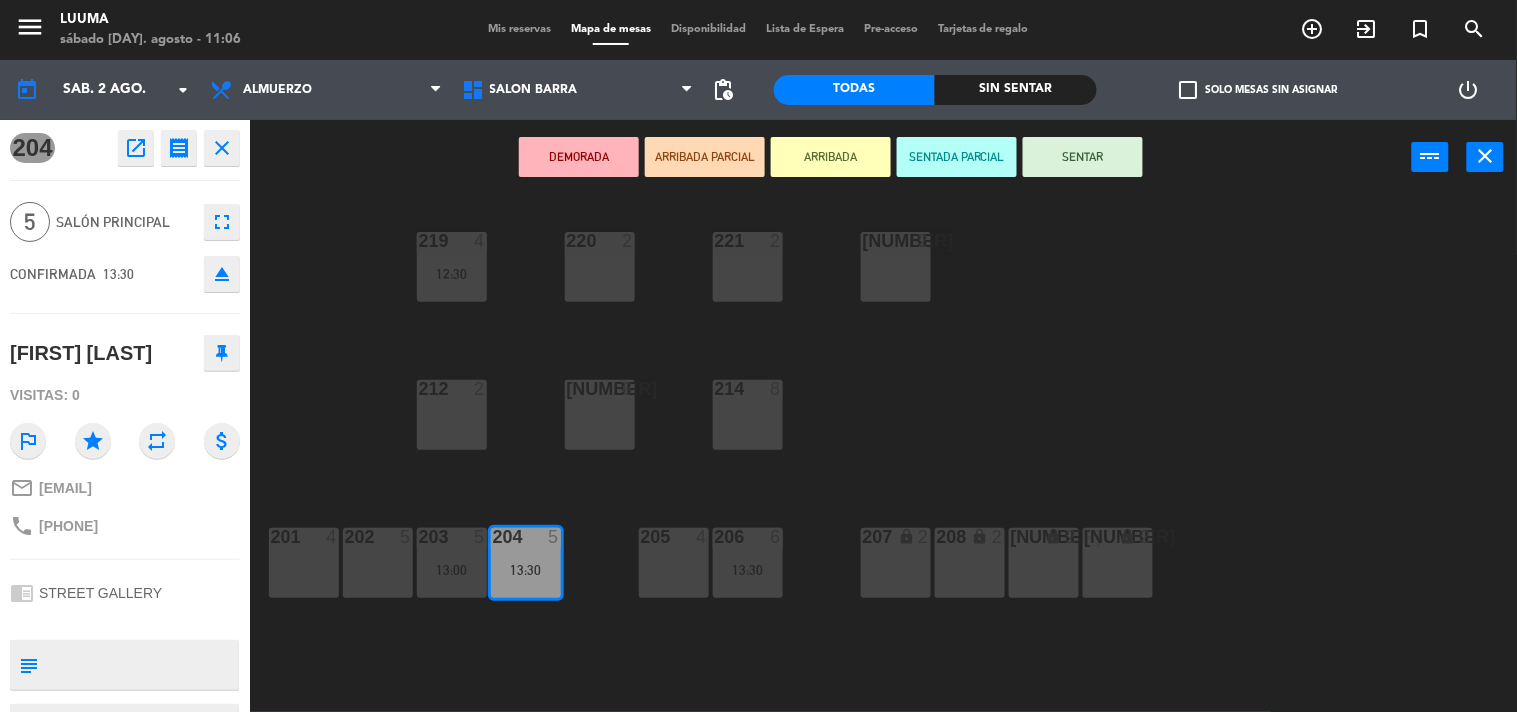 click on "STREET GALLERY" 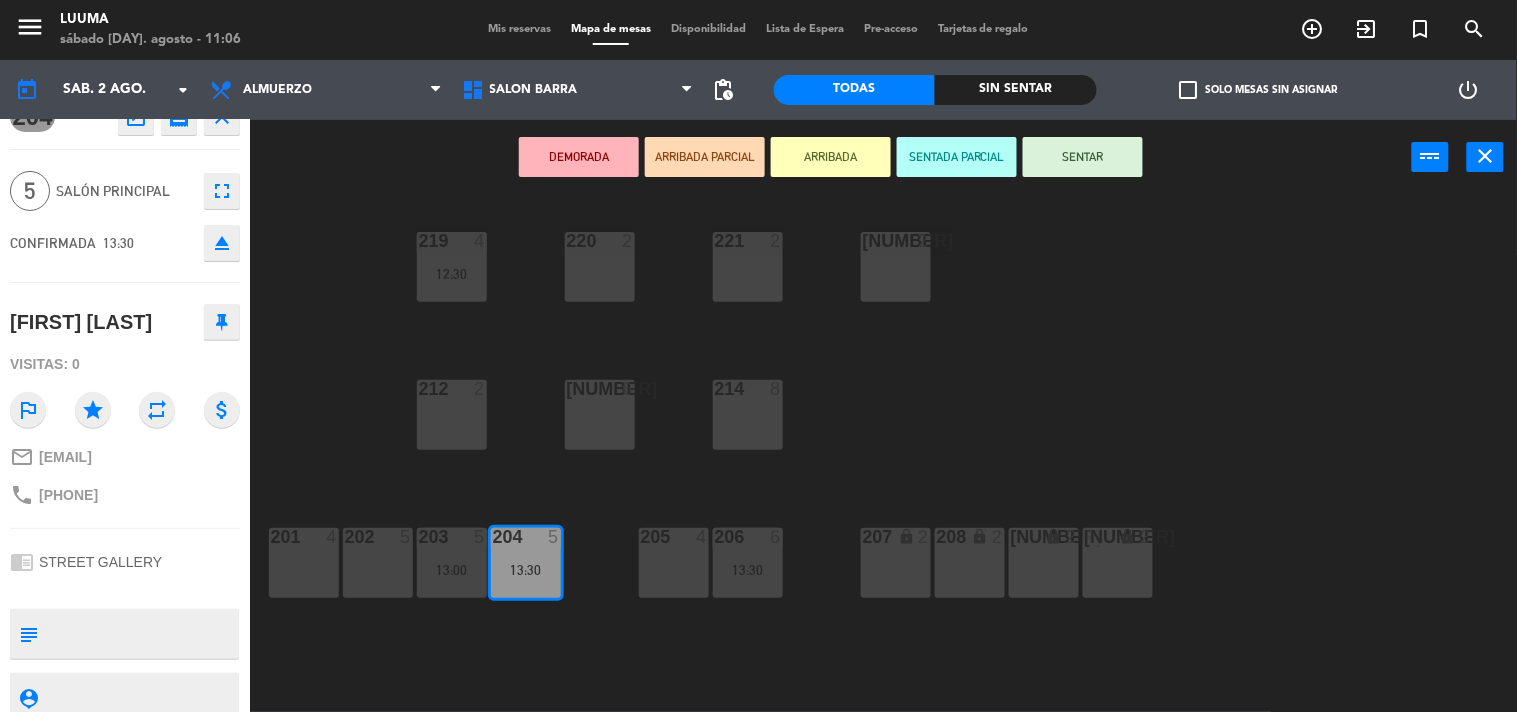 scroll, scrollTop: 0, scrollLeft: 0, axis: both 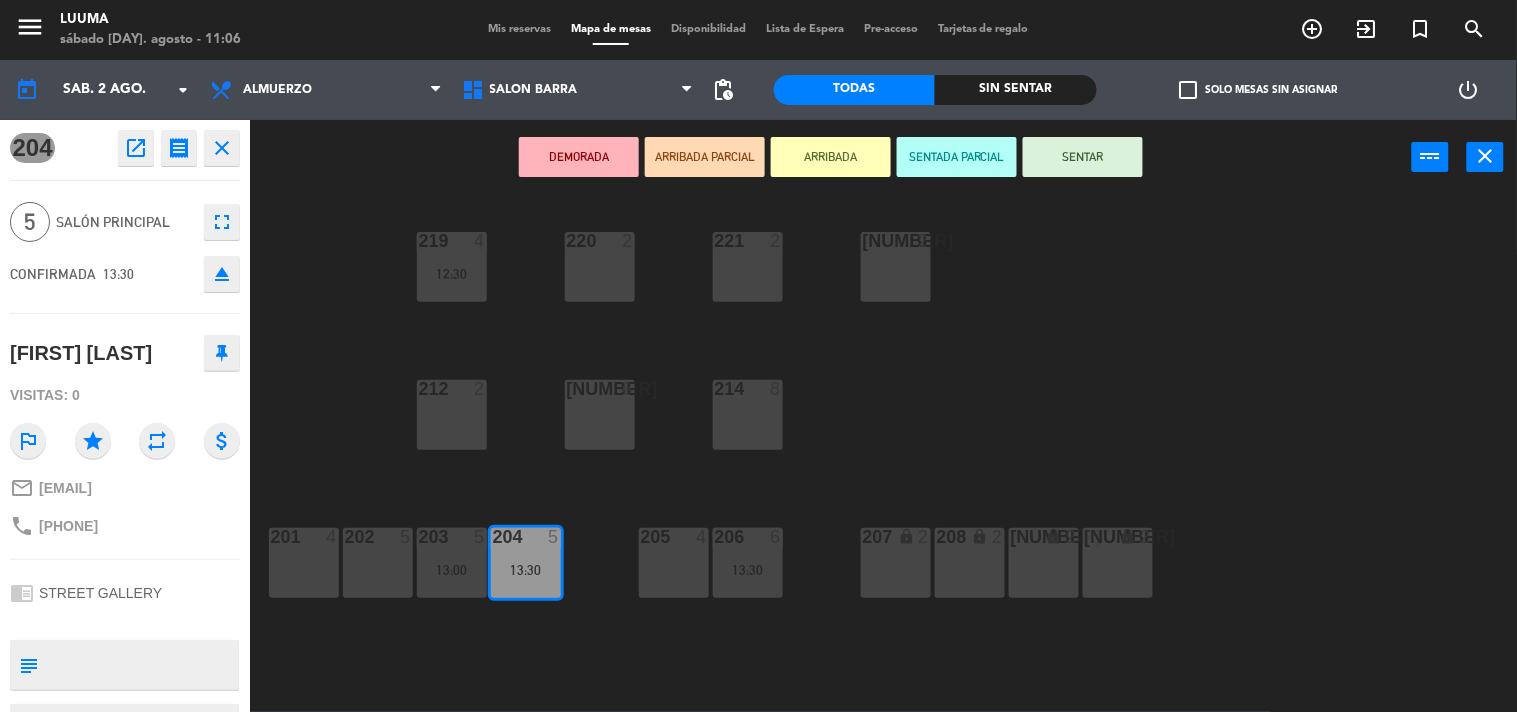 click on "[NUMBER]" at bounding box center [600, 415] 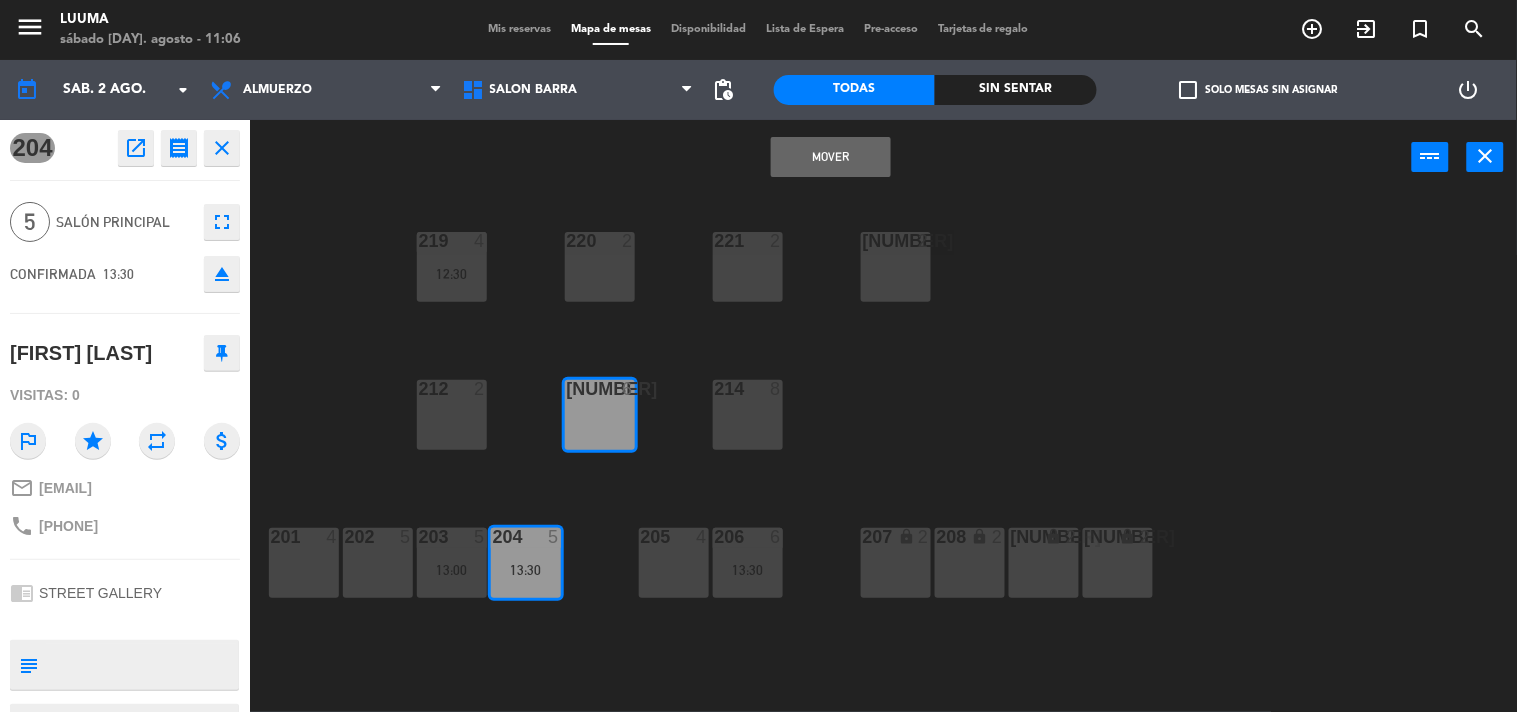click on "Mover" at bounding box center (831, 157) 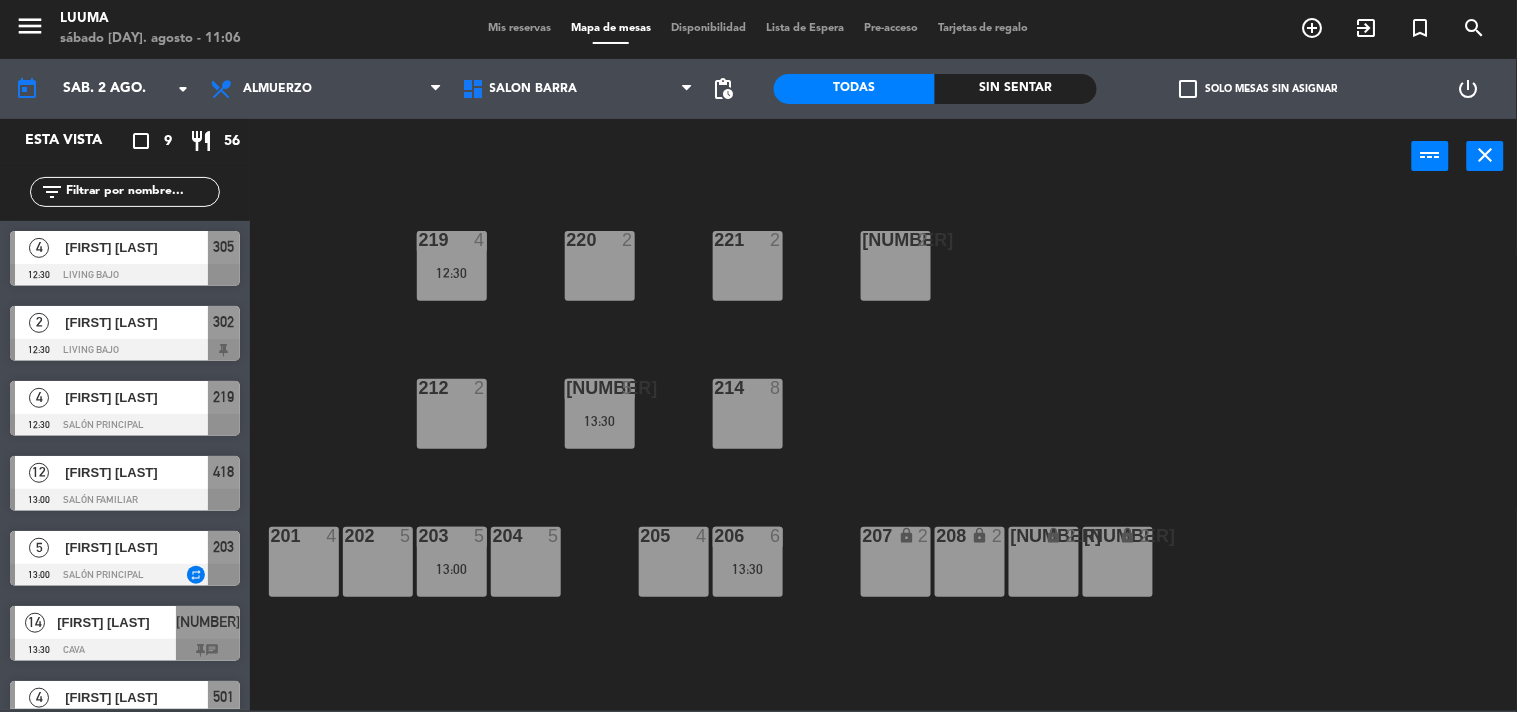 scroll, scrollTop: 170, scrollLeft: 0, axis: vertical 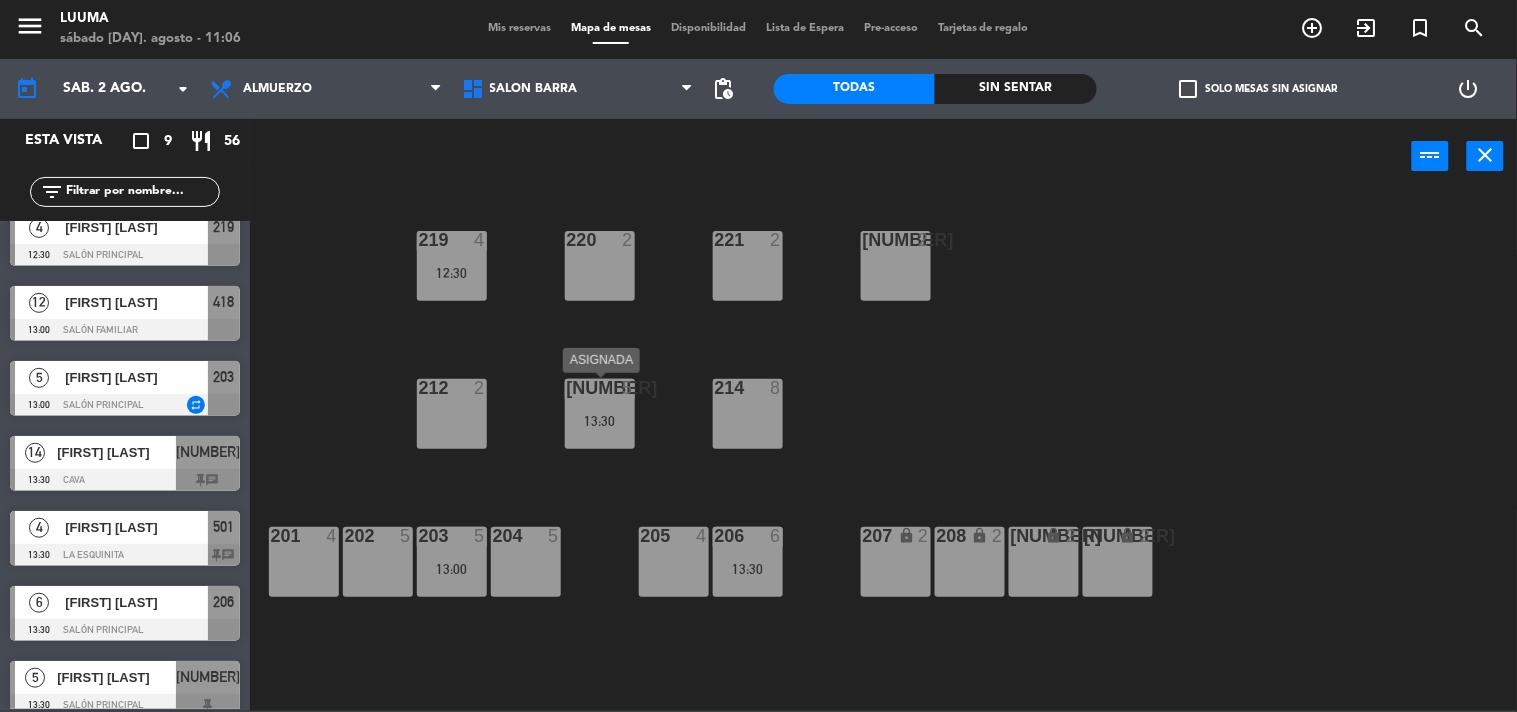 click on "5" at bounding box center [628, 388] 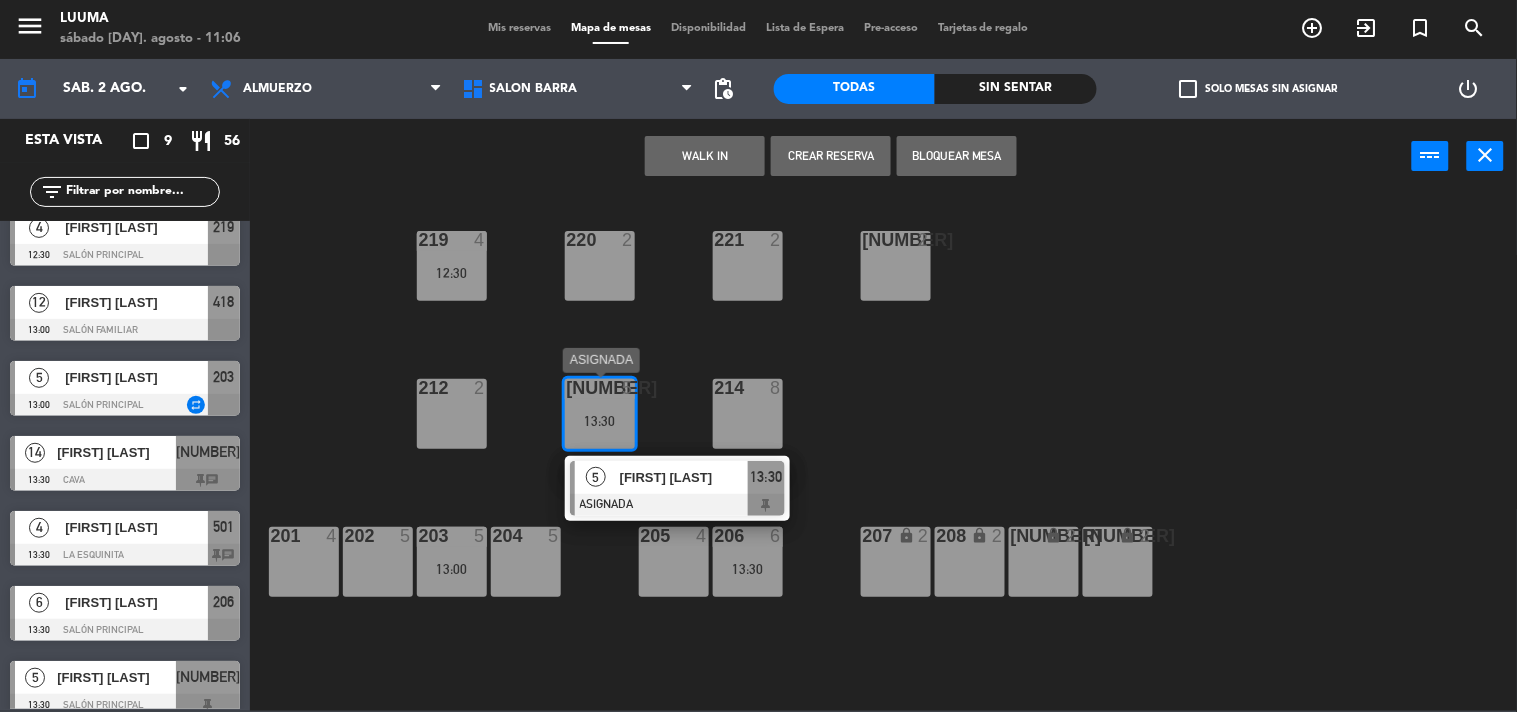 click on "[FIRST] [LAST]" at bounding box center (684, 477) 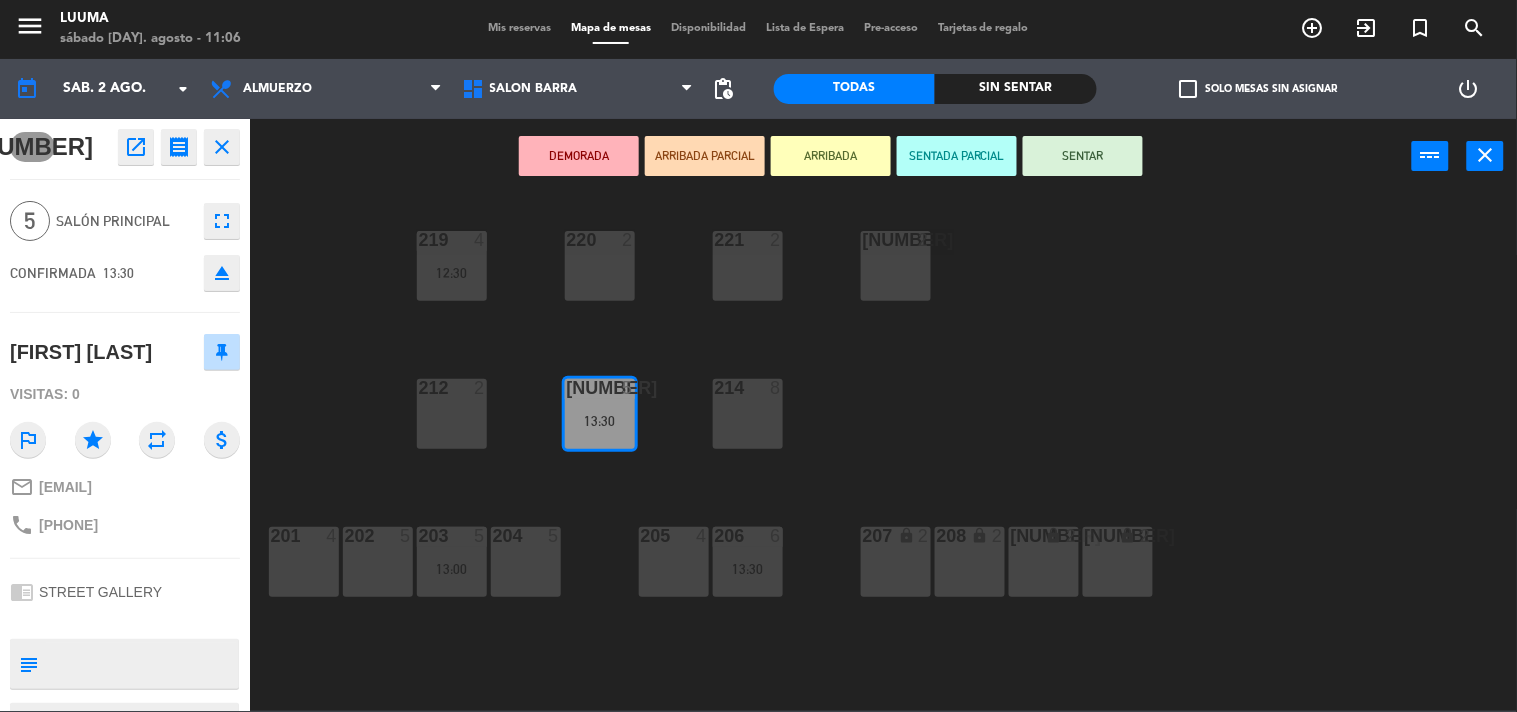 click on "Mis reservas" at bounding box center [519, 28] 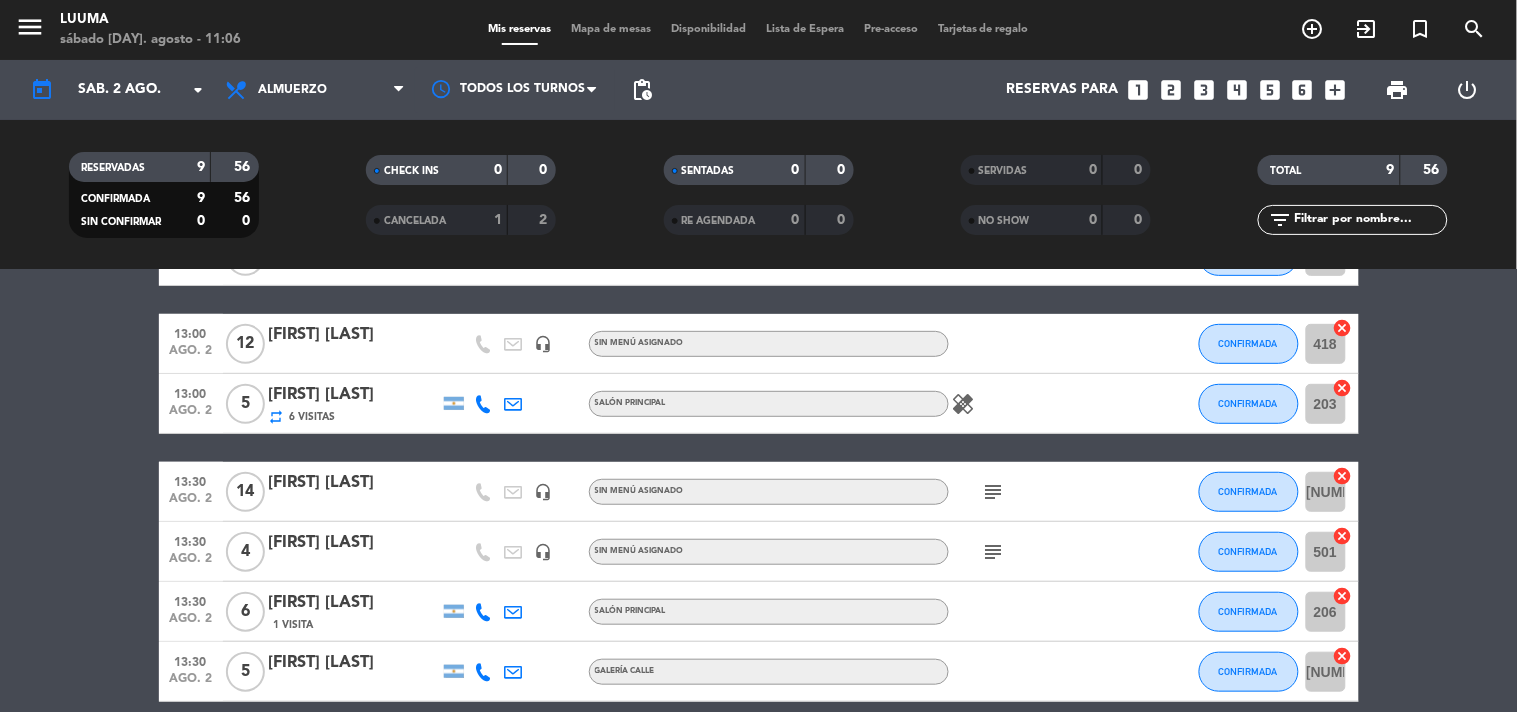 scroll, scrollTop: 333, scrollLeft: 0, axis: vertical 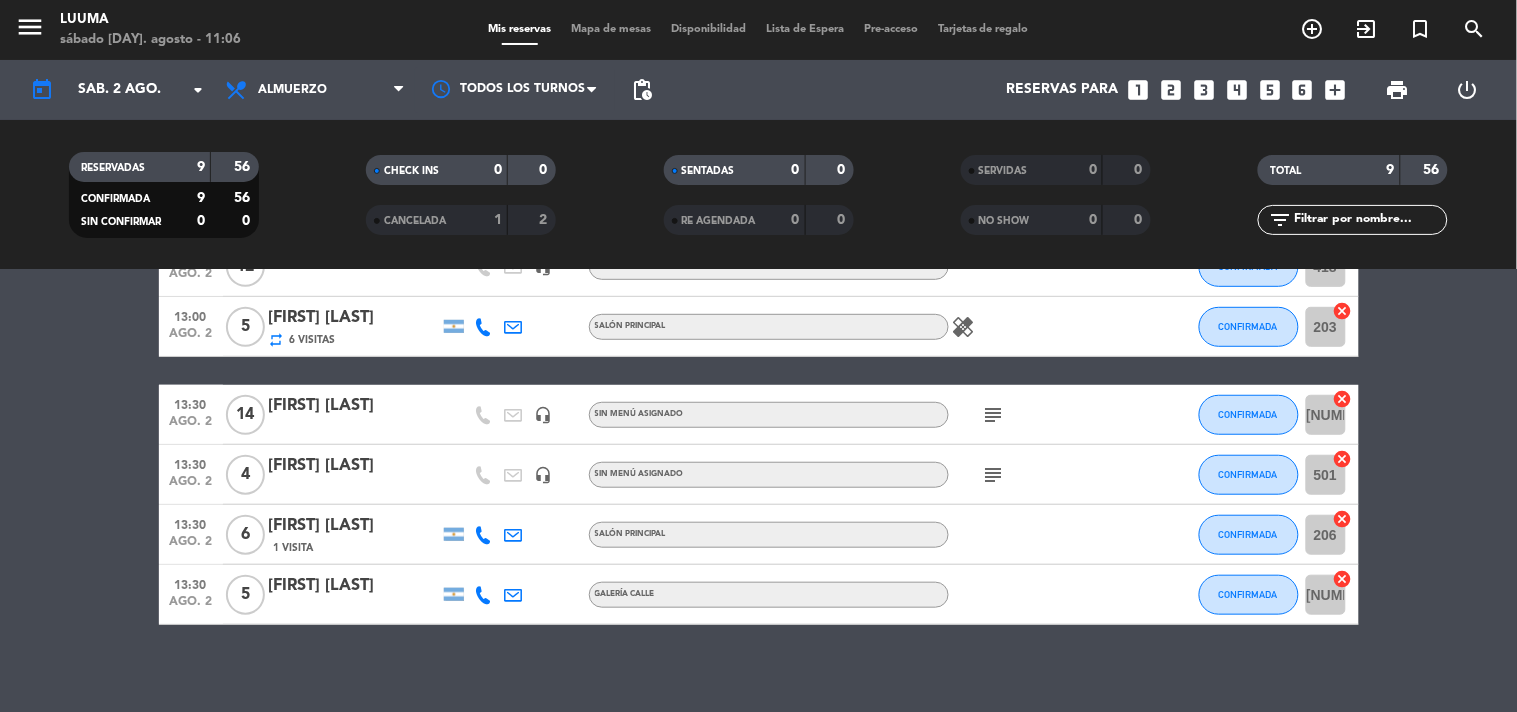 click on "[FIRST] [LAST]" 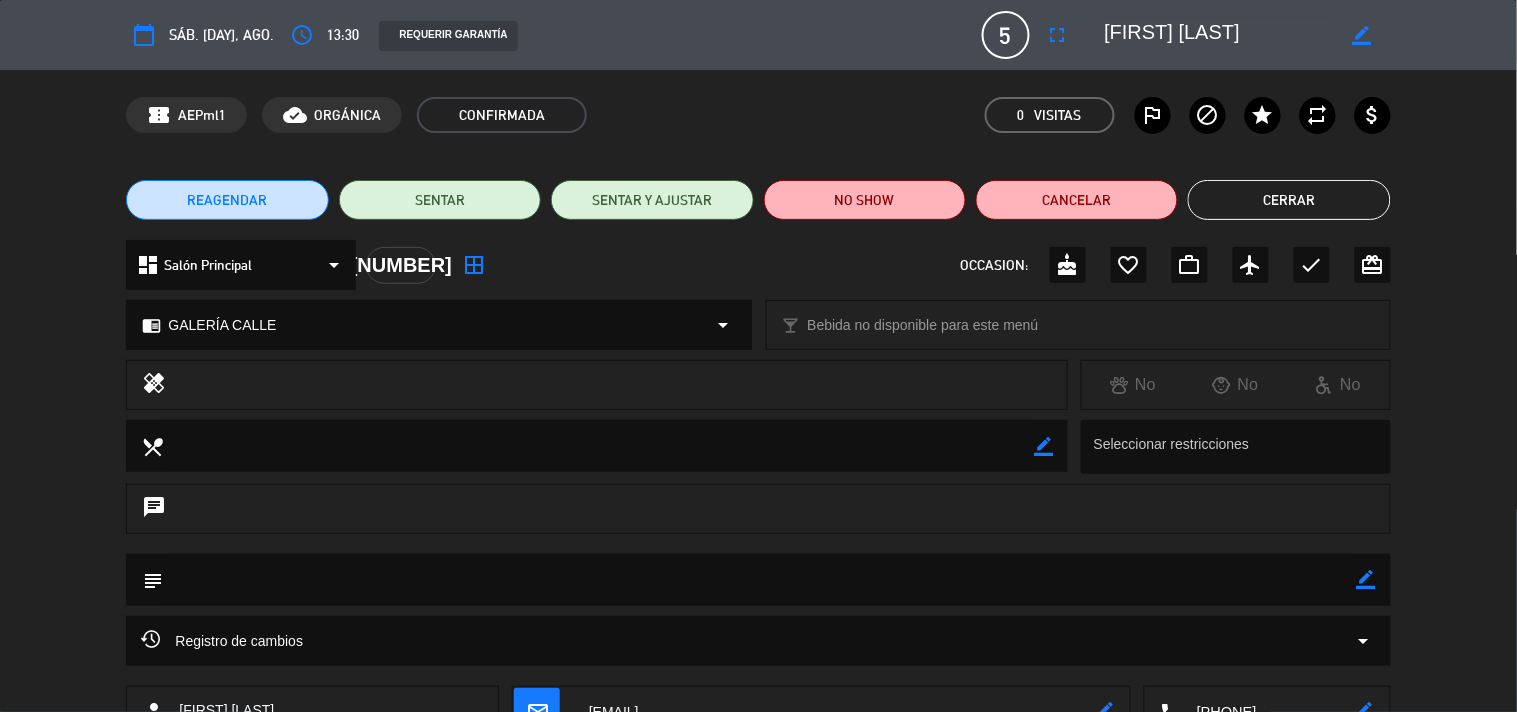 click on "5" 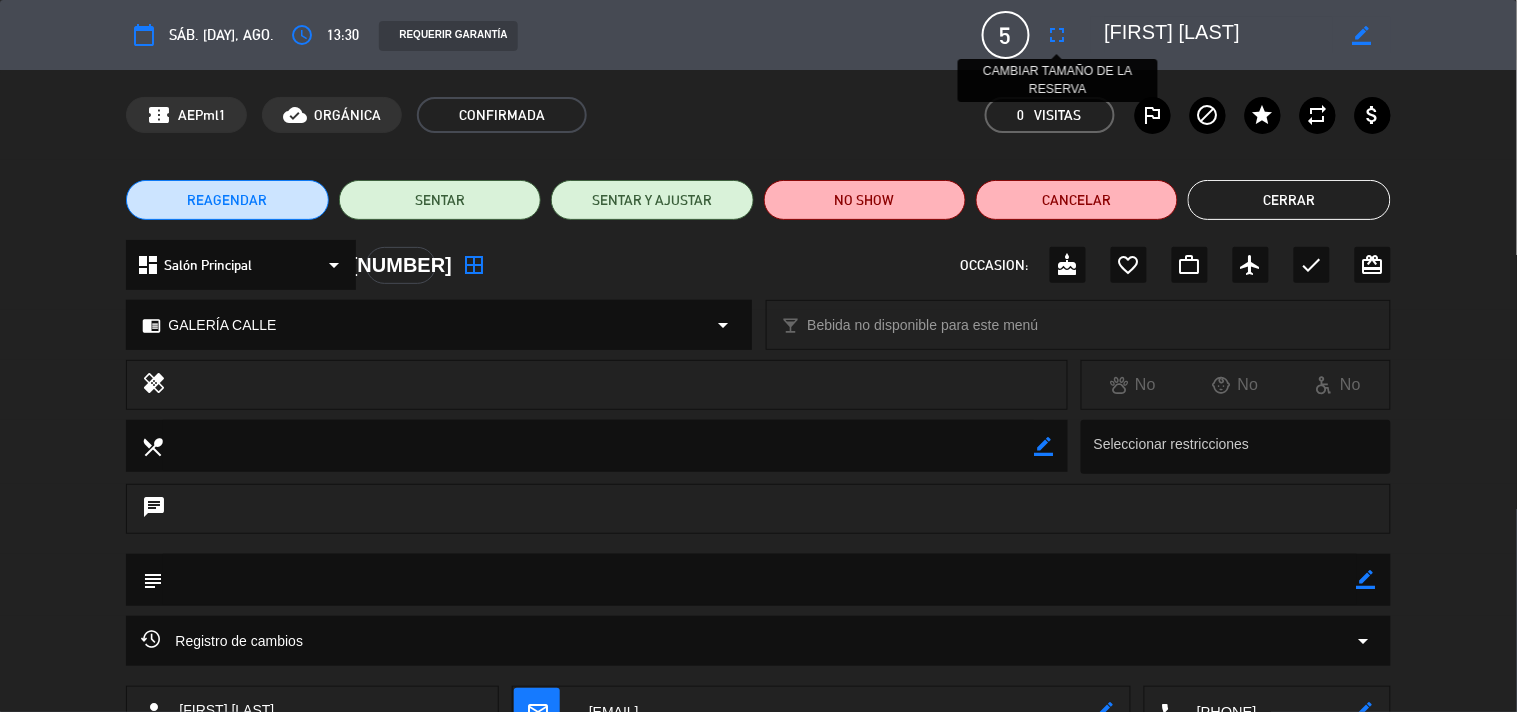 click on "fullscreen" at bounding box center (1058, 35) 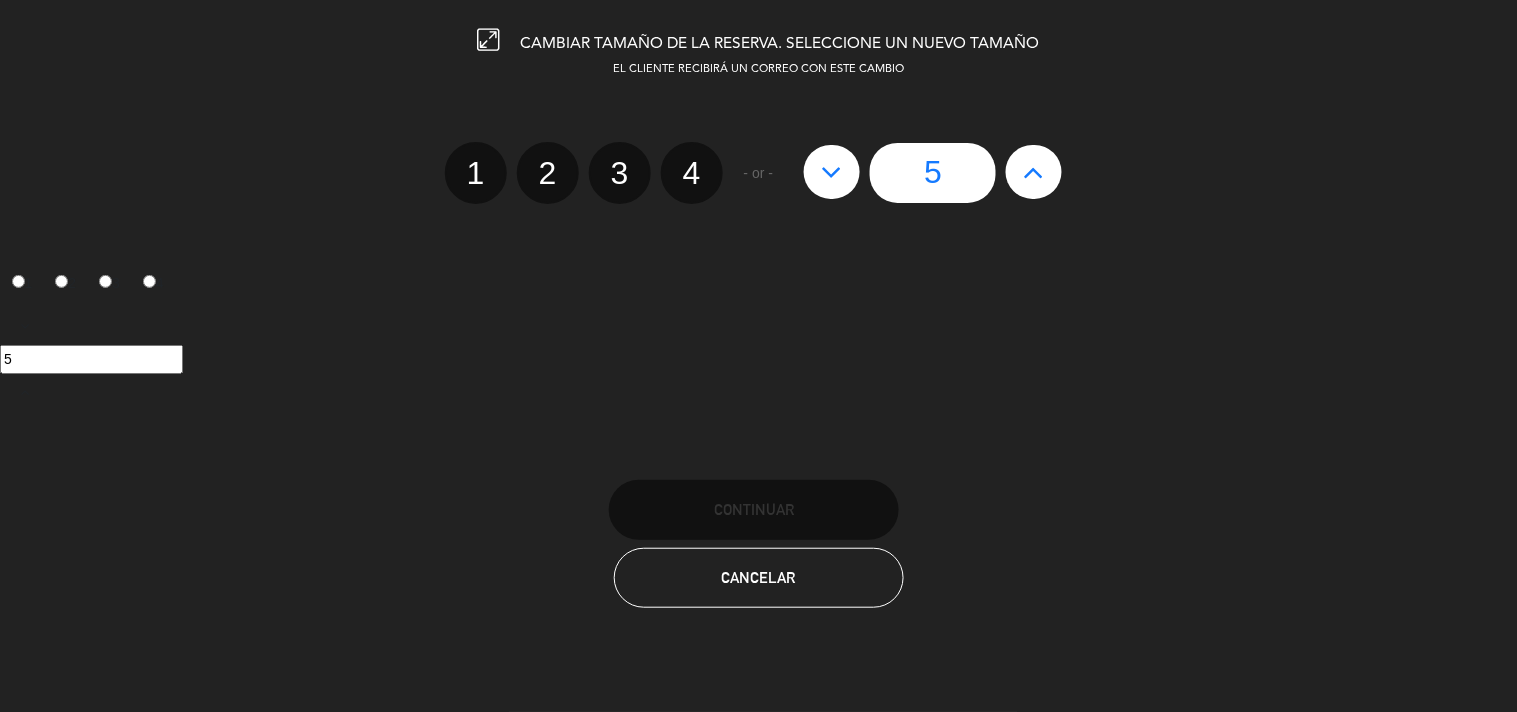 click 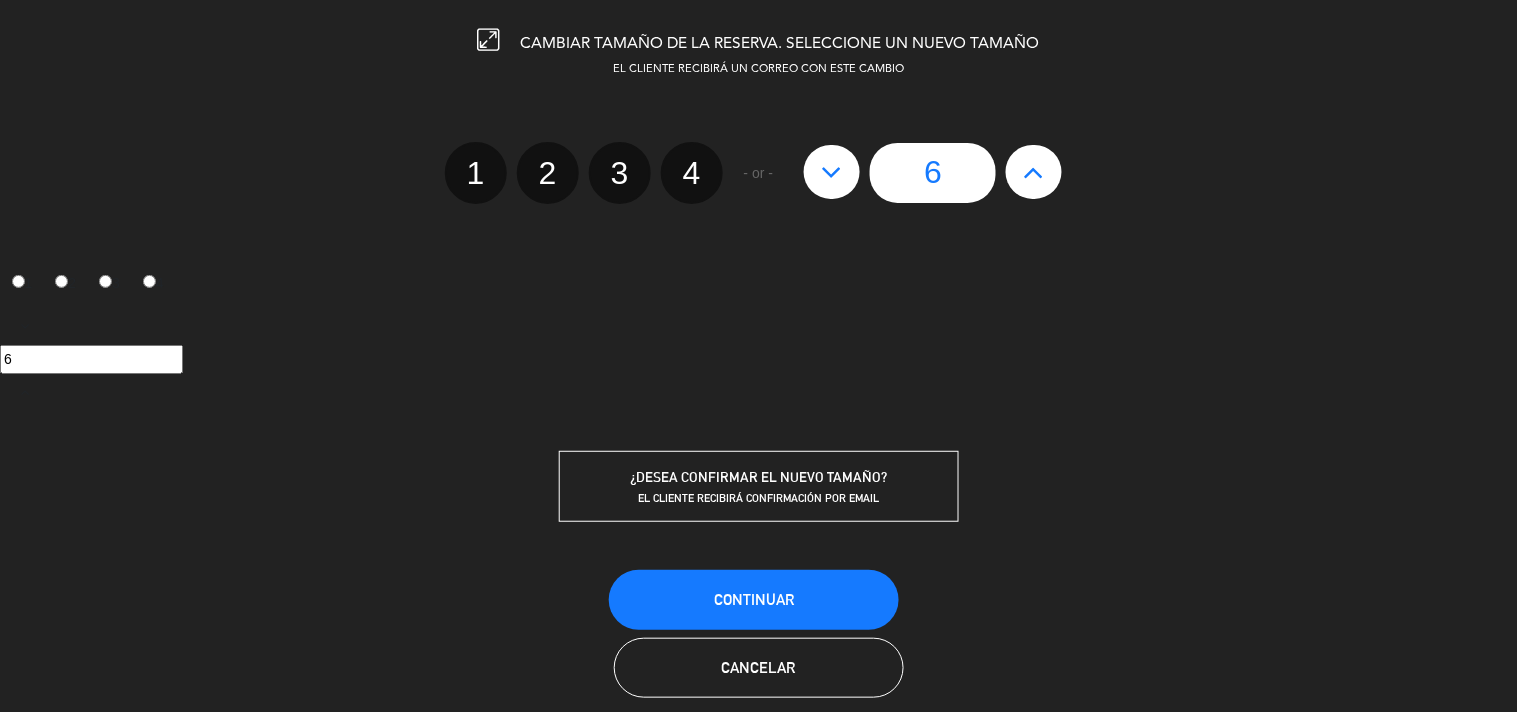 scroll, scrollTop: 26, scrollLeft: 0, axis: vertical 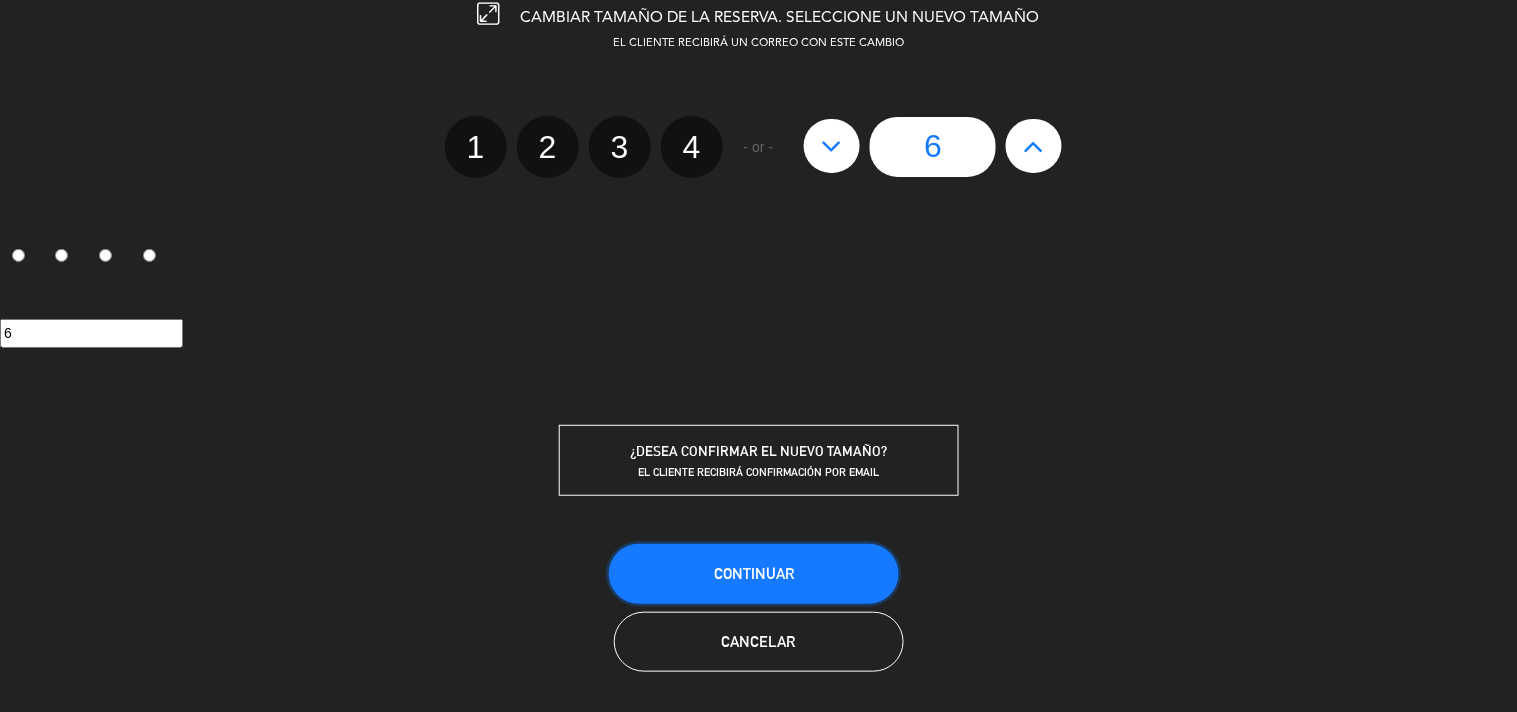 click on "Continuar" at bounding box center (754, 574) 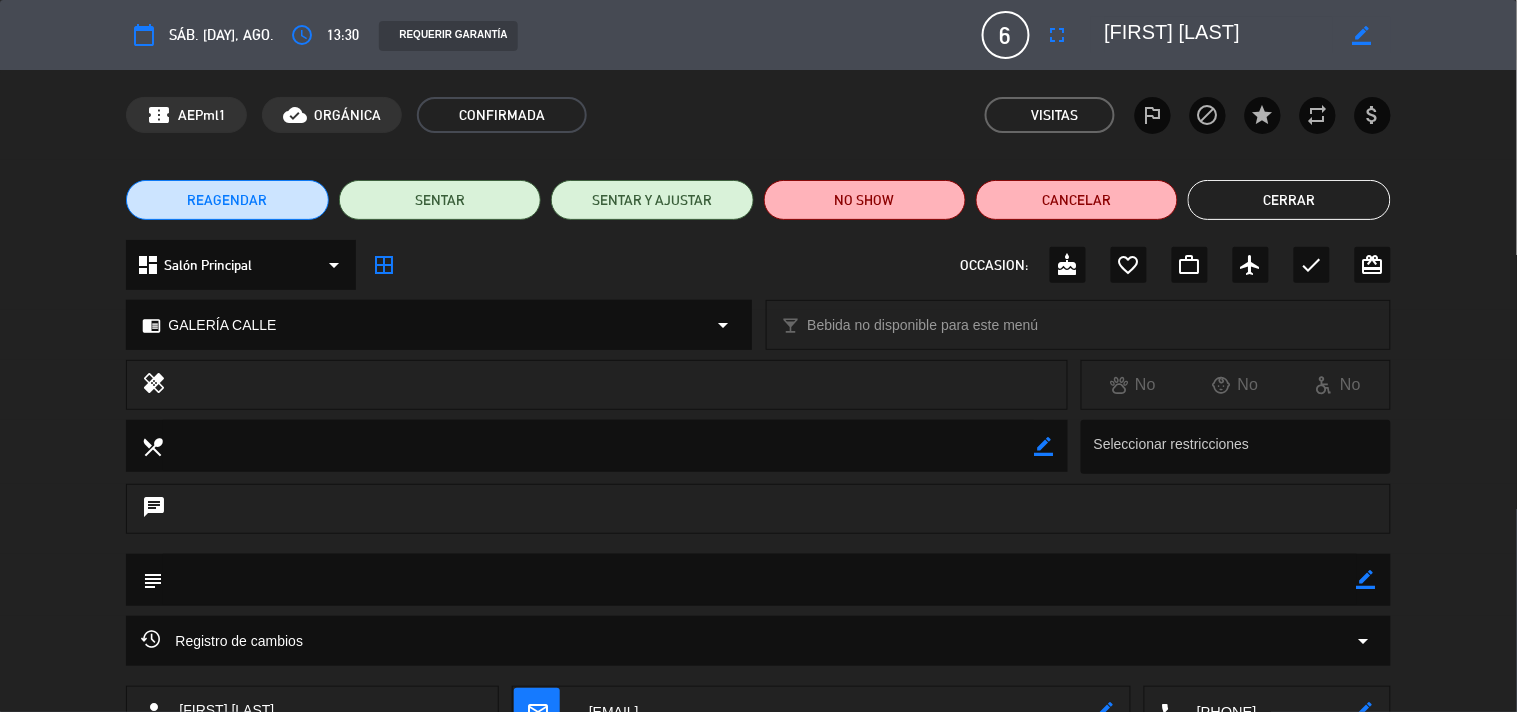 click on "chrome_reader_mode GALERÍA CALLE arrow_drop_down" 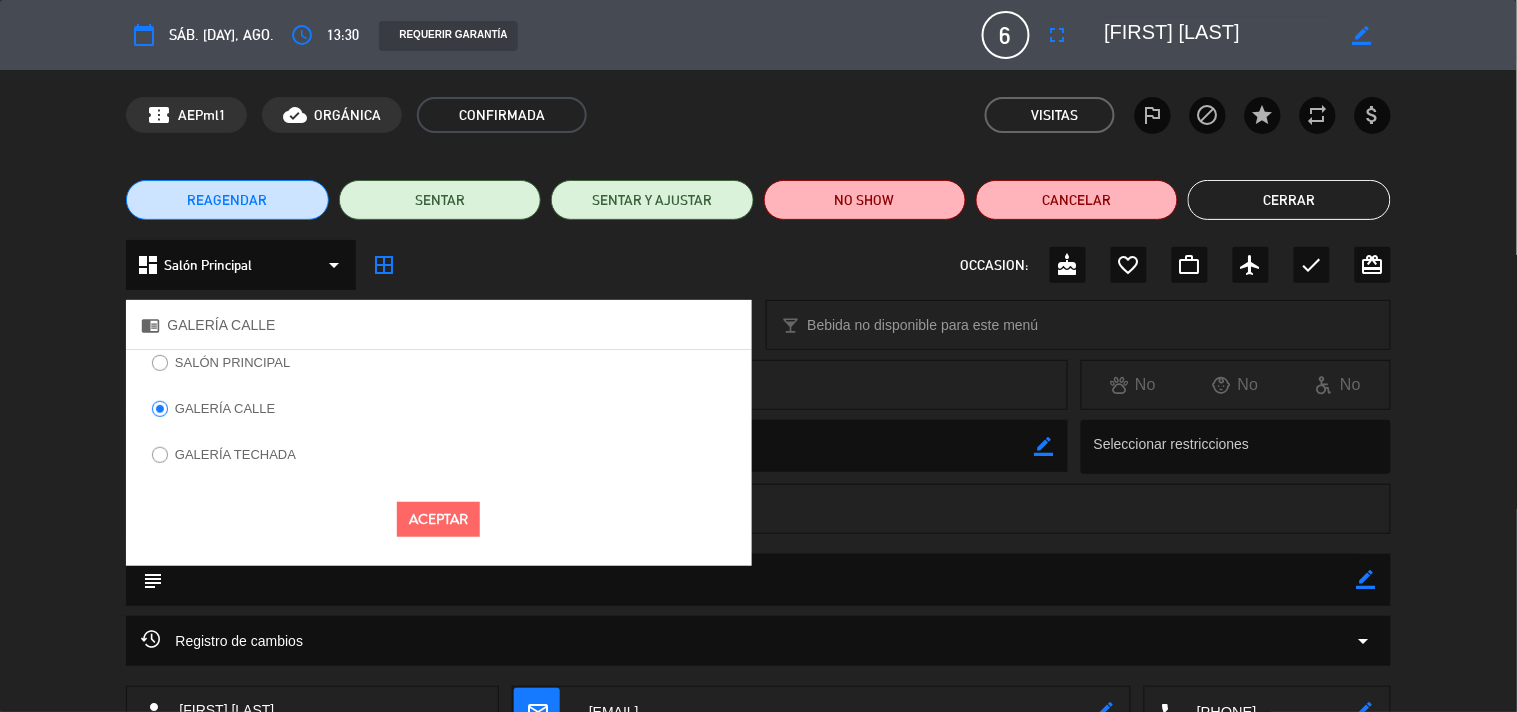 click on "SALÓN PRINCIPAL" 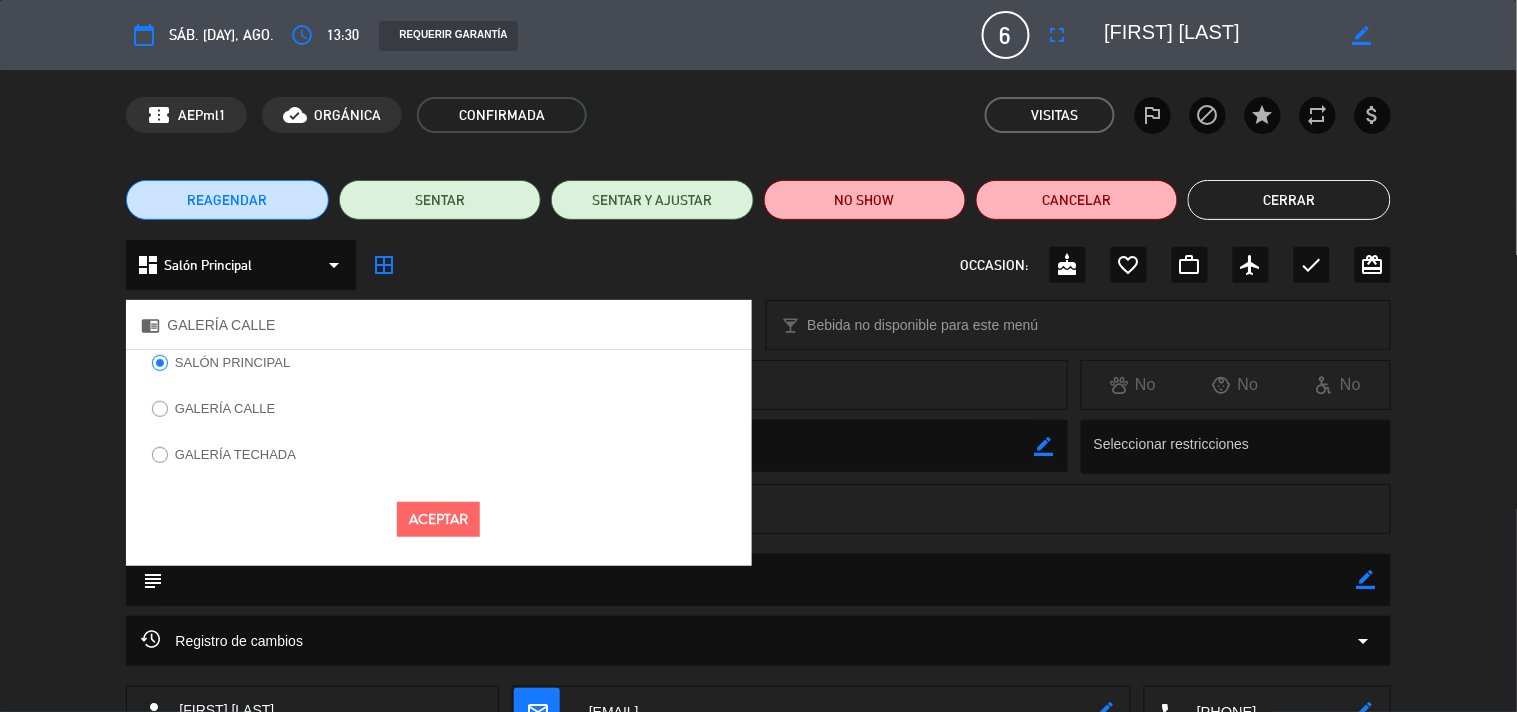 click on "Aceptar" 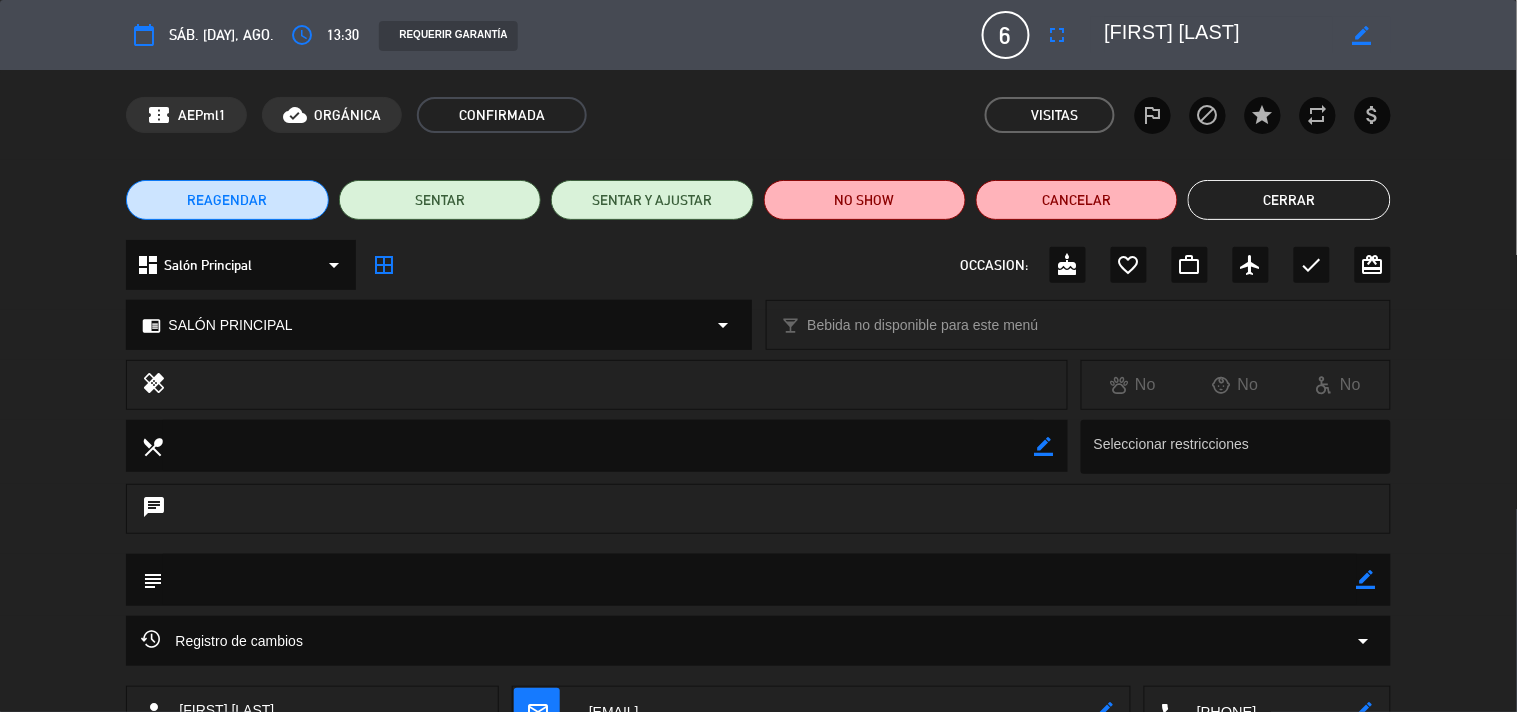 click on "Cerrar" 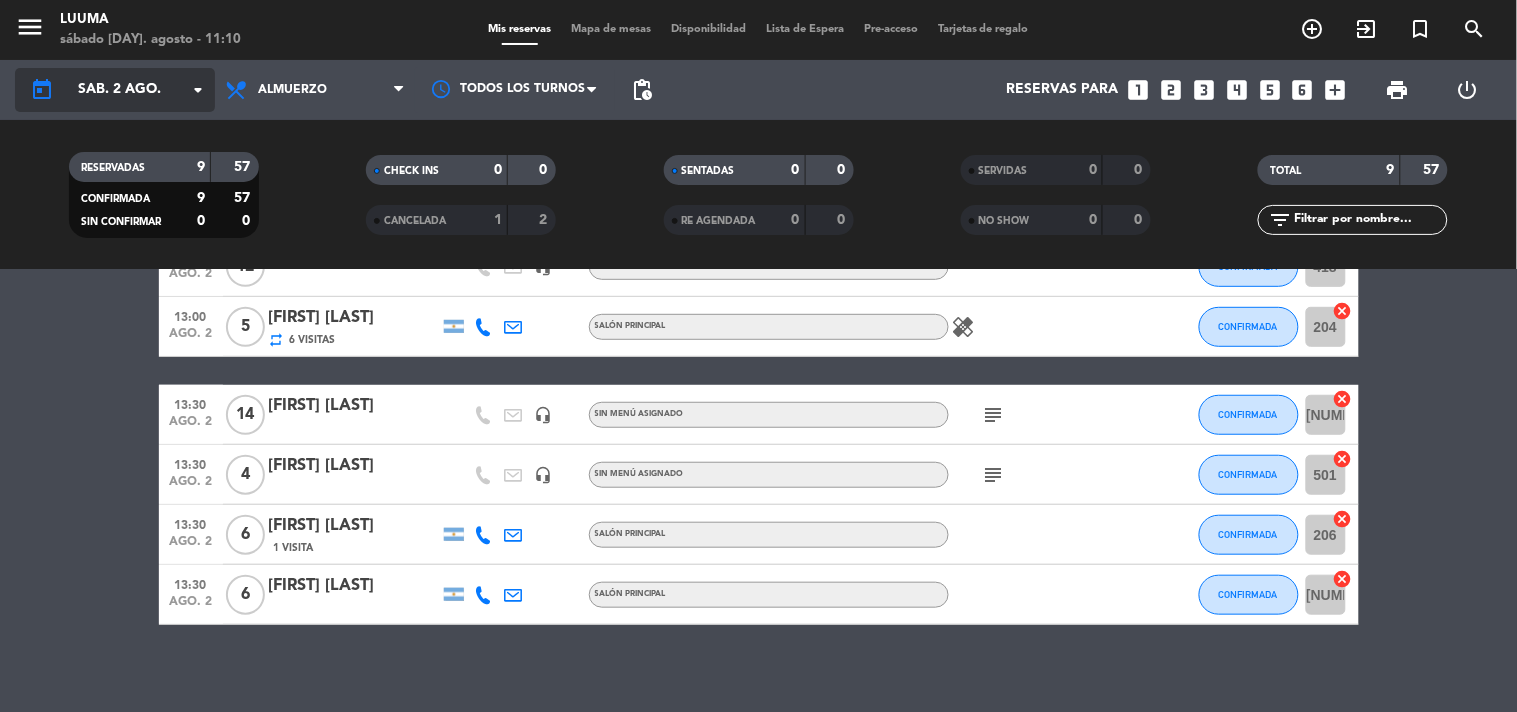 click on "sáb. 2 ago." 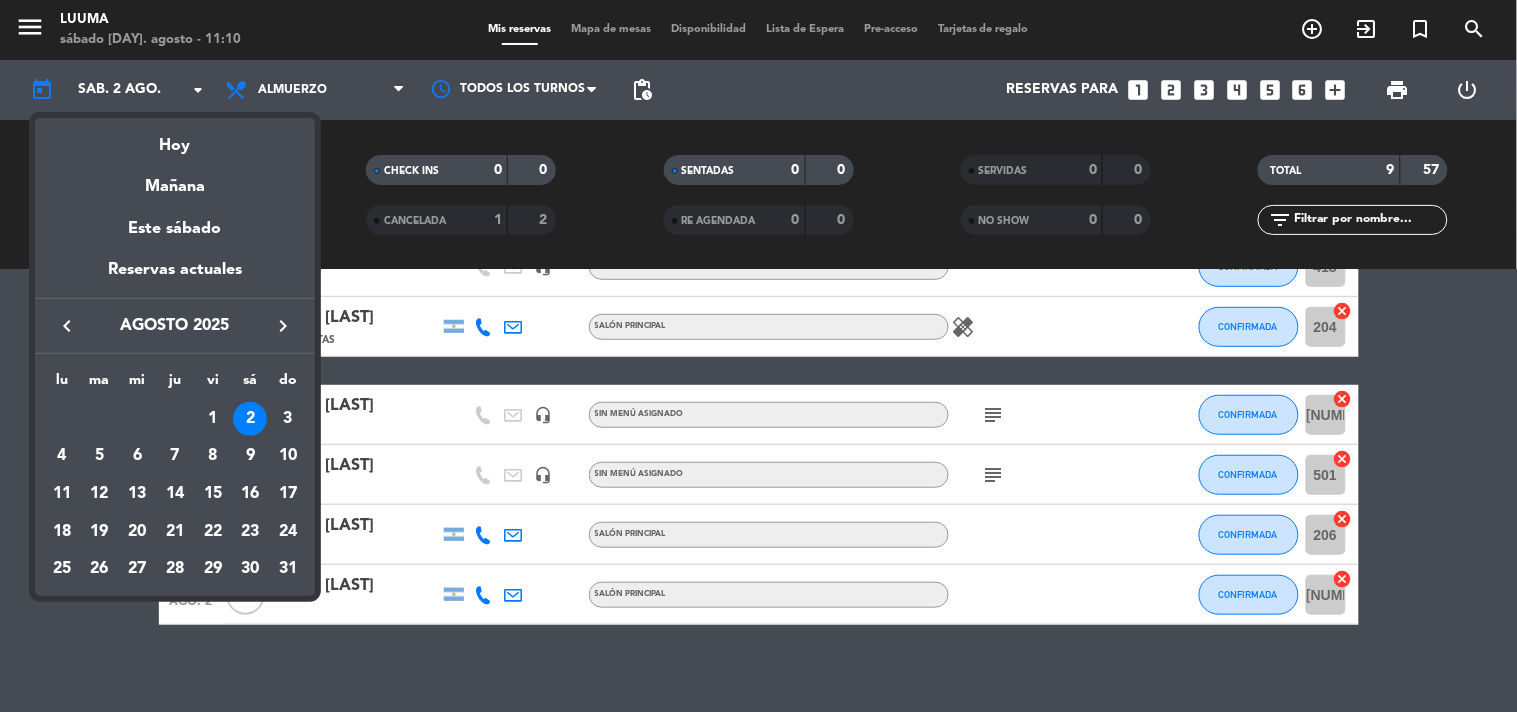 click at bounding box center [758, 356] 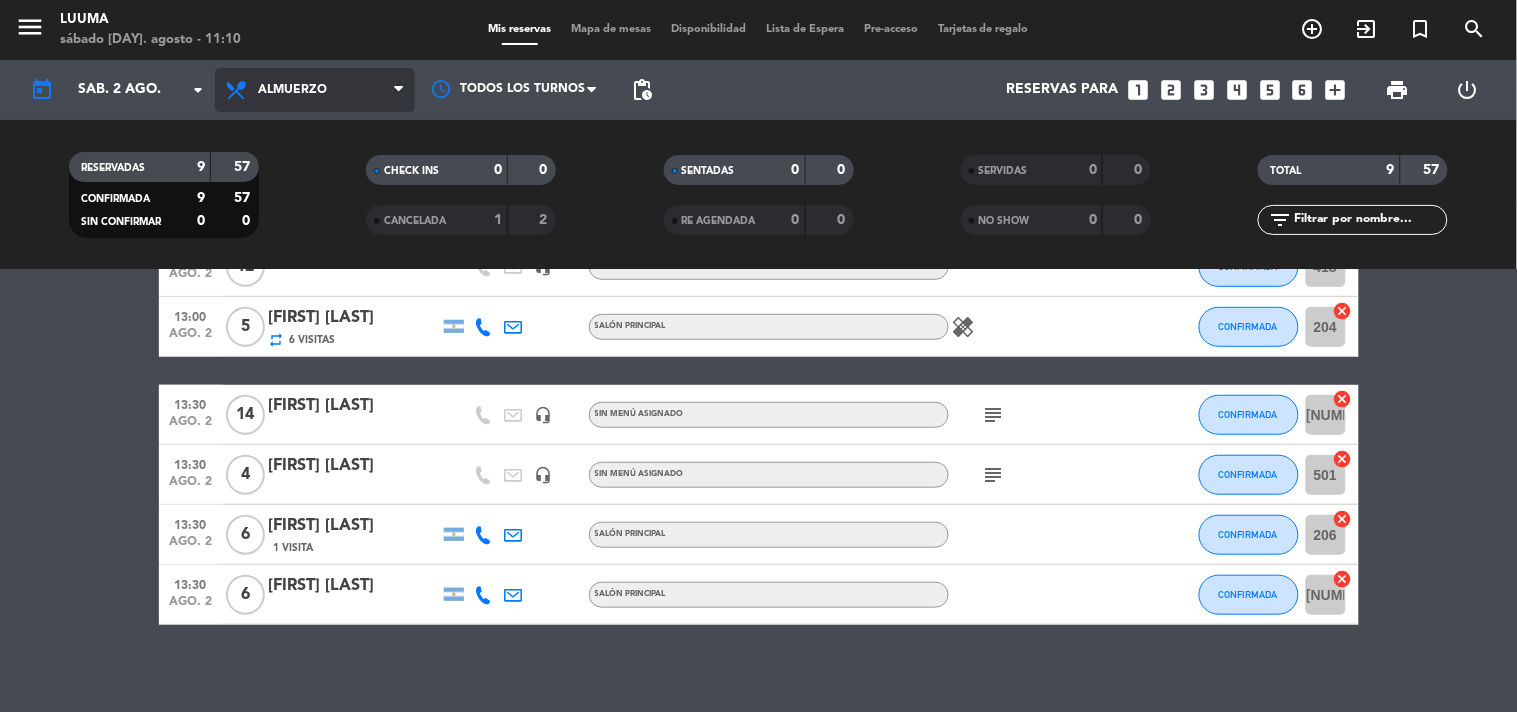click on "Almuerzo" at bounding box center (292, 90) 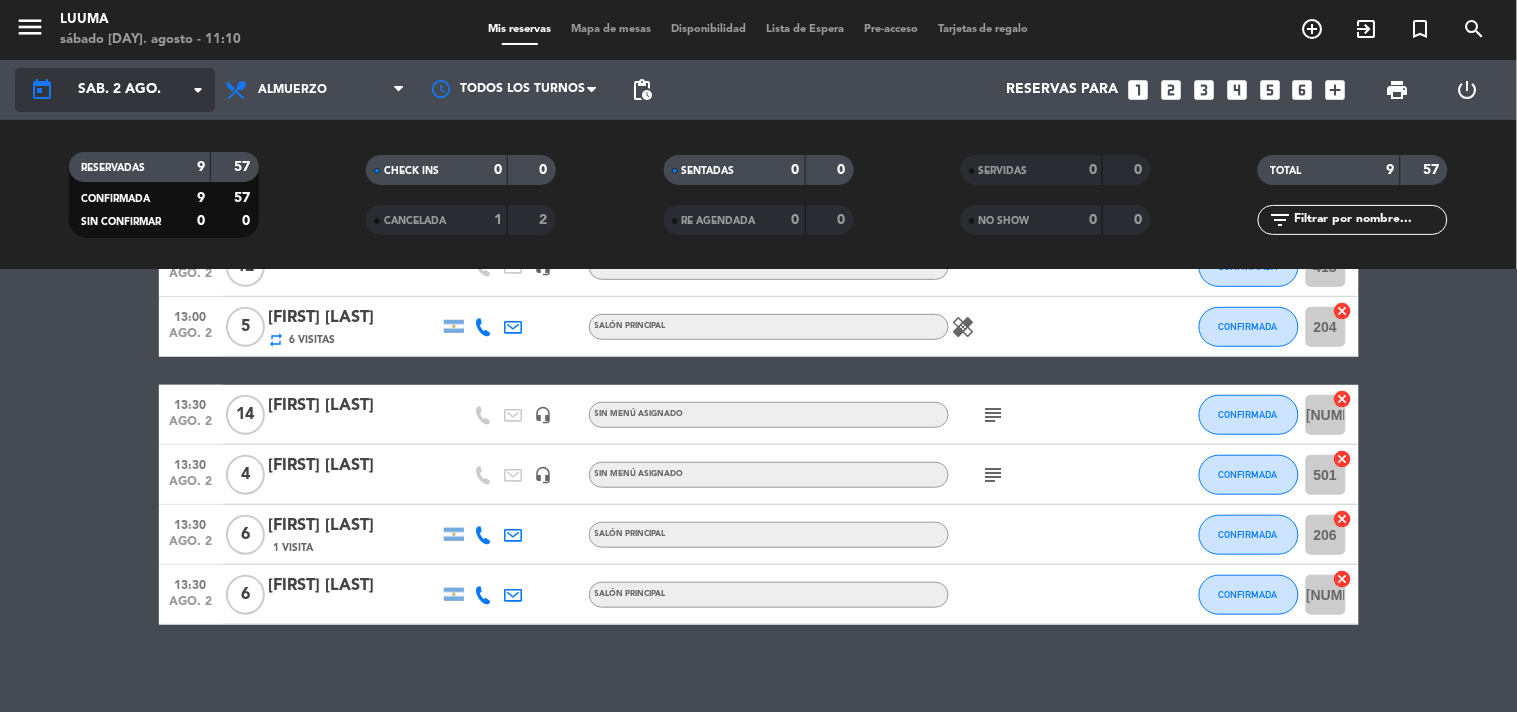 click on "sáb. 2 ago." 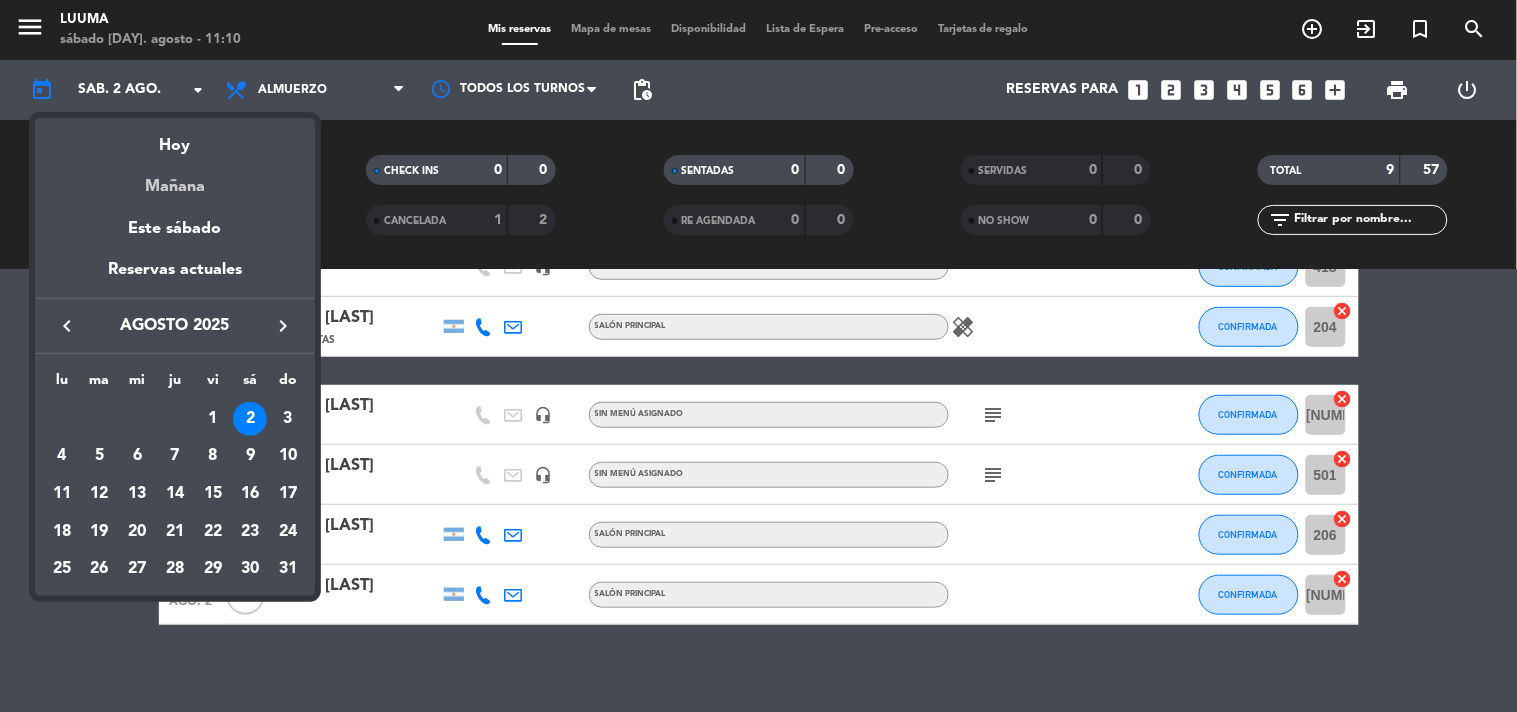 click on "Mañana" at bounding box center (175, 179) 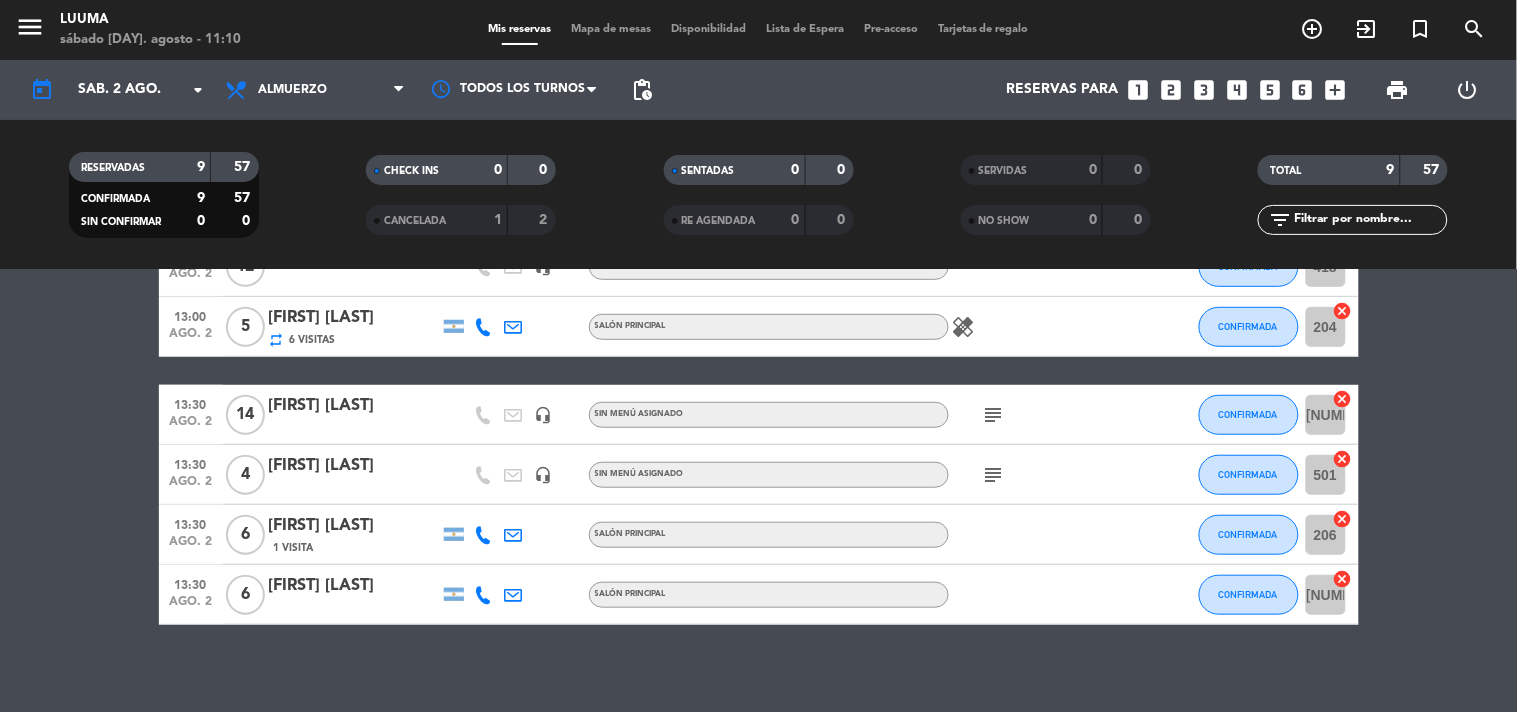 type on "dom. 3 ago." 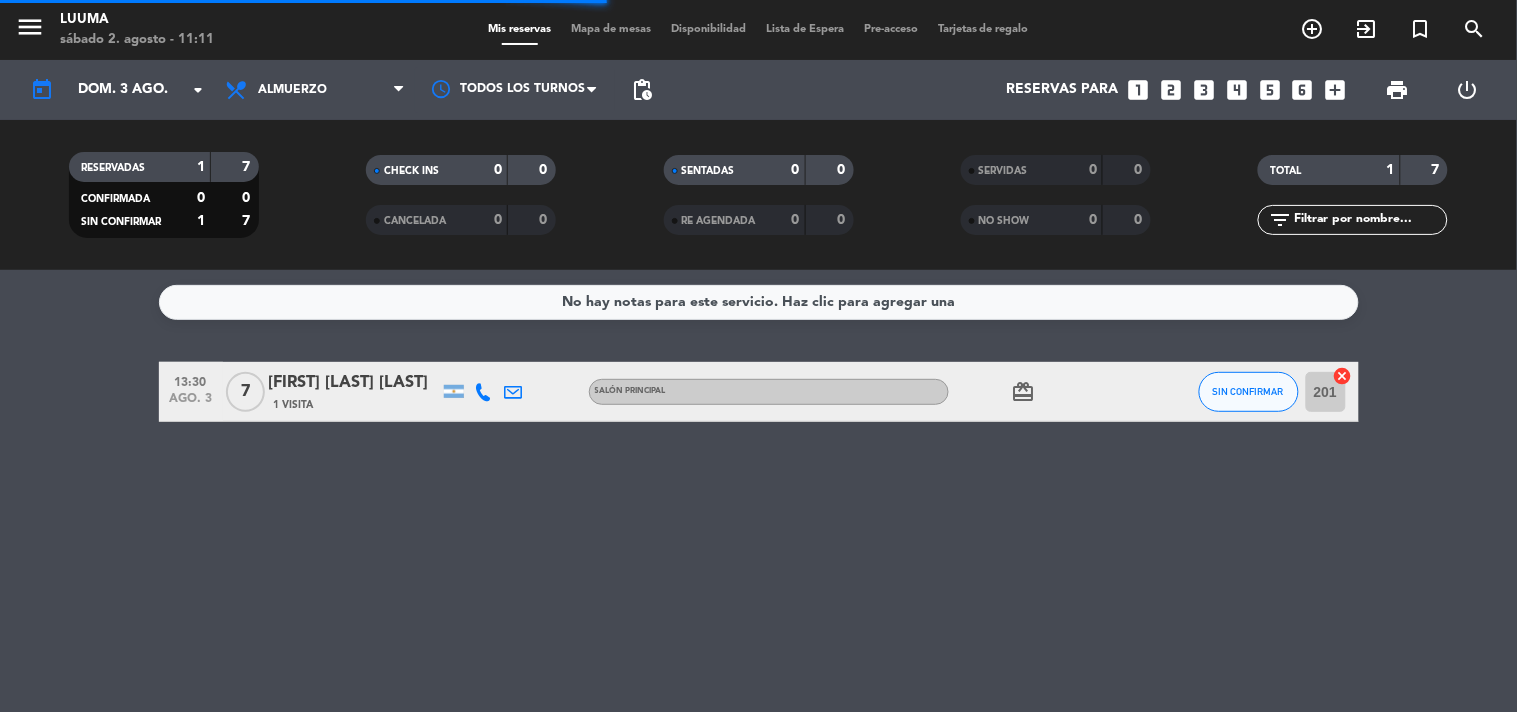scroll, scrollTop: 0, scrollLeft: 0, axis: both 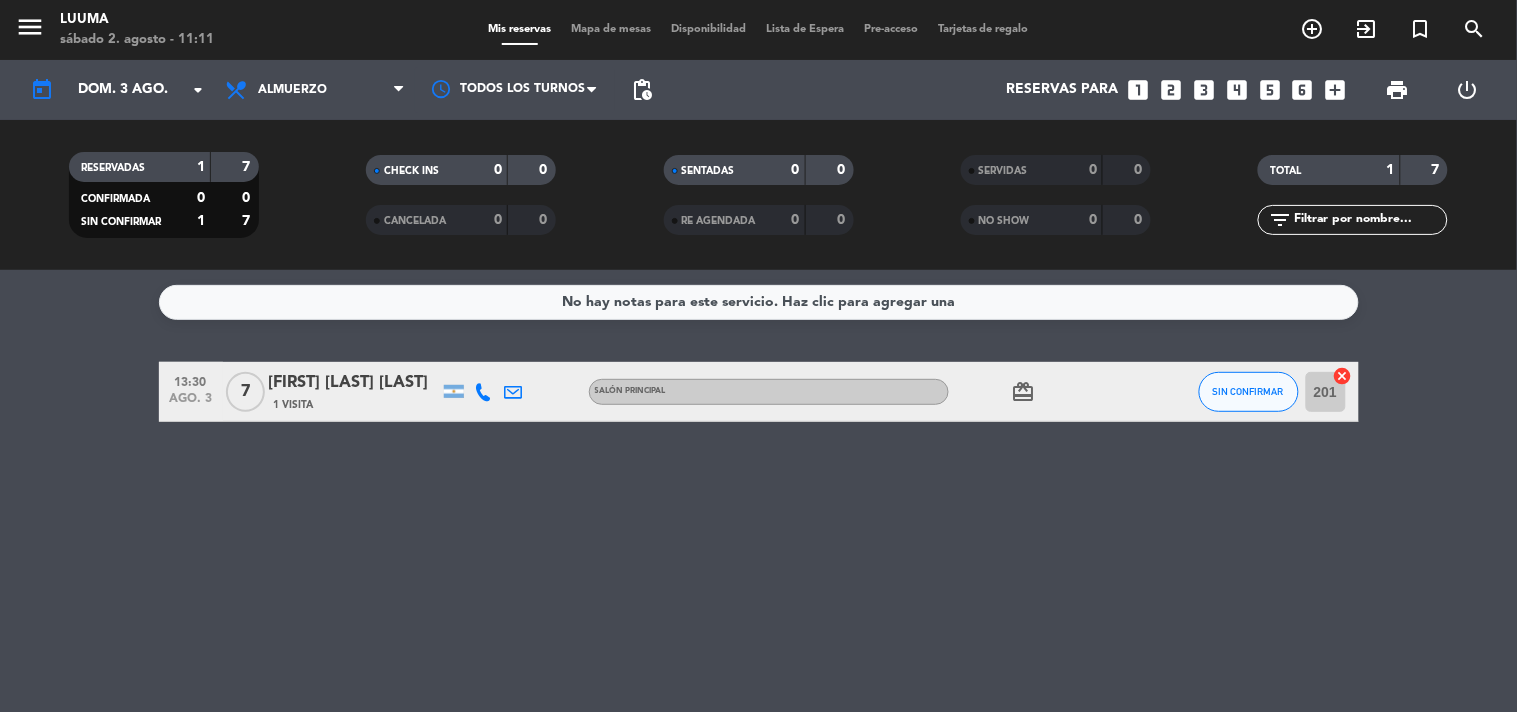 click on "Mapa de mesas" at bounding box center [611, 29] 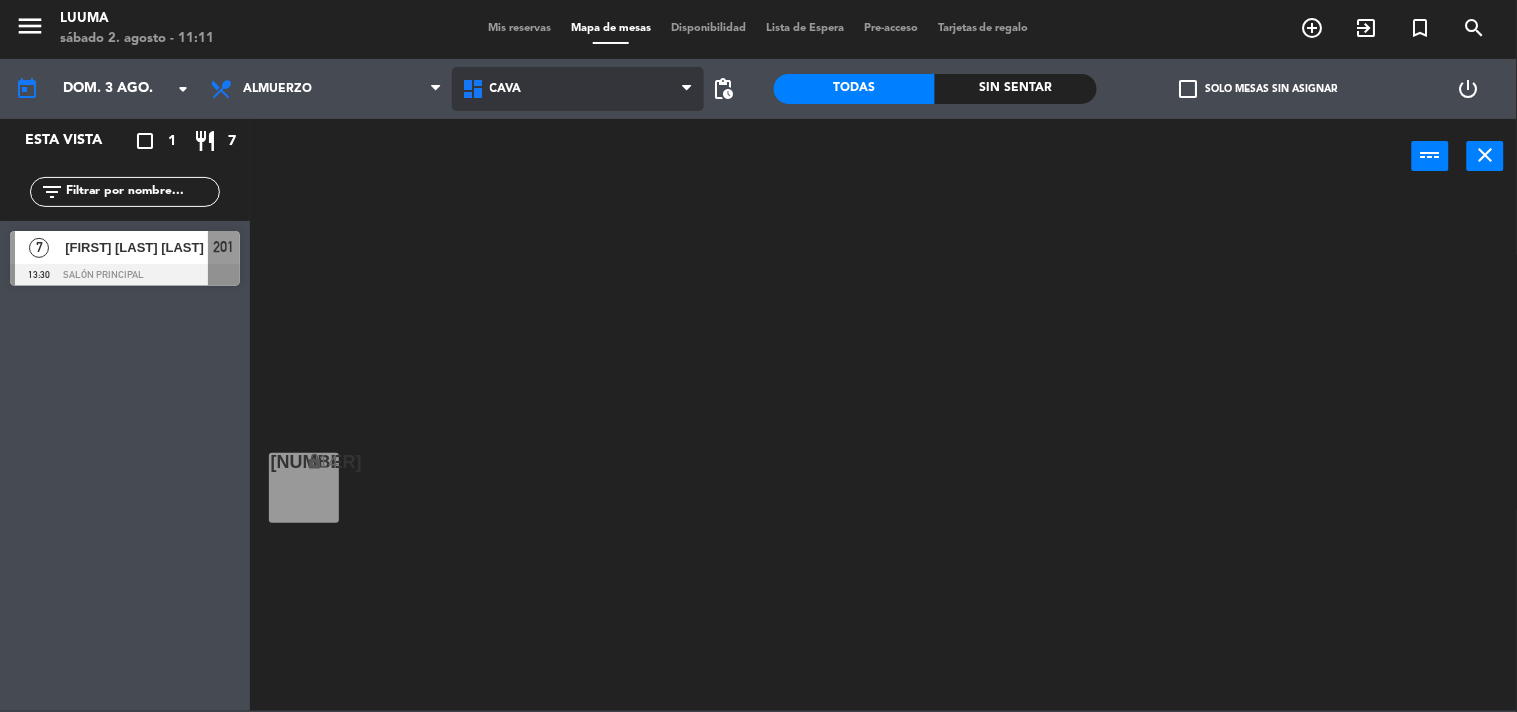 click on "Cava" at bounding box center (578, 89) 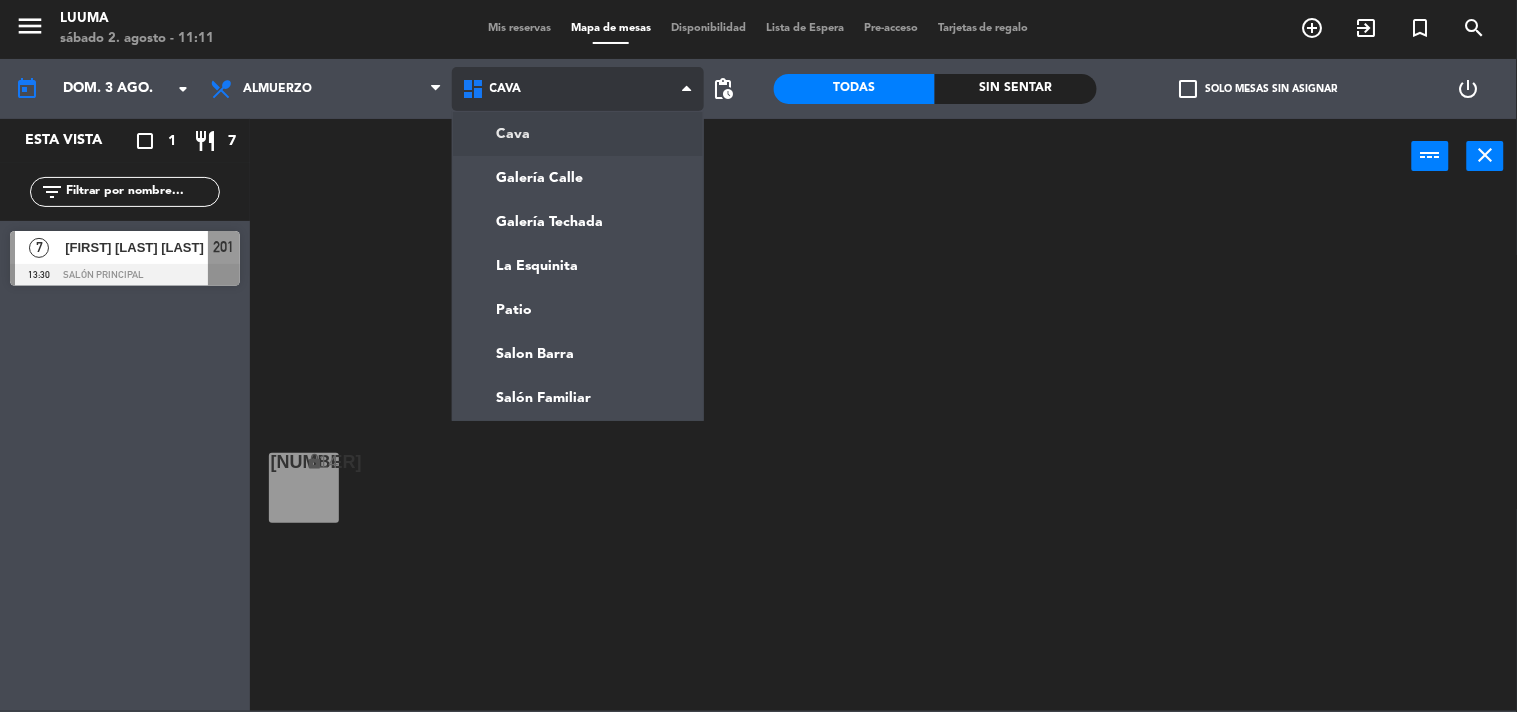 click on "Cava" at bounding box center (578, 89) 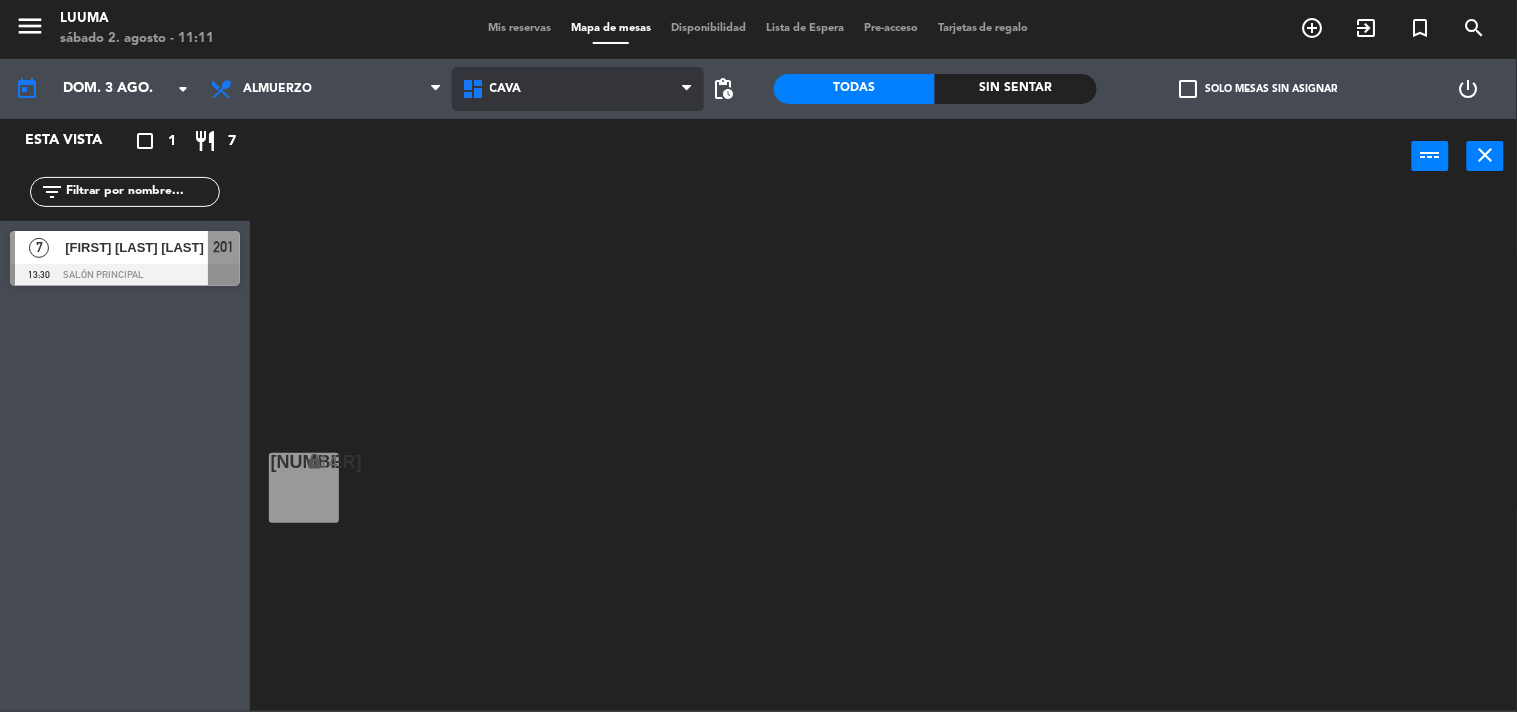click on "Cava" at bounding box center (578, 89) 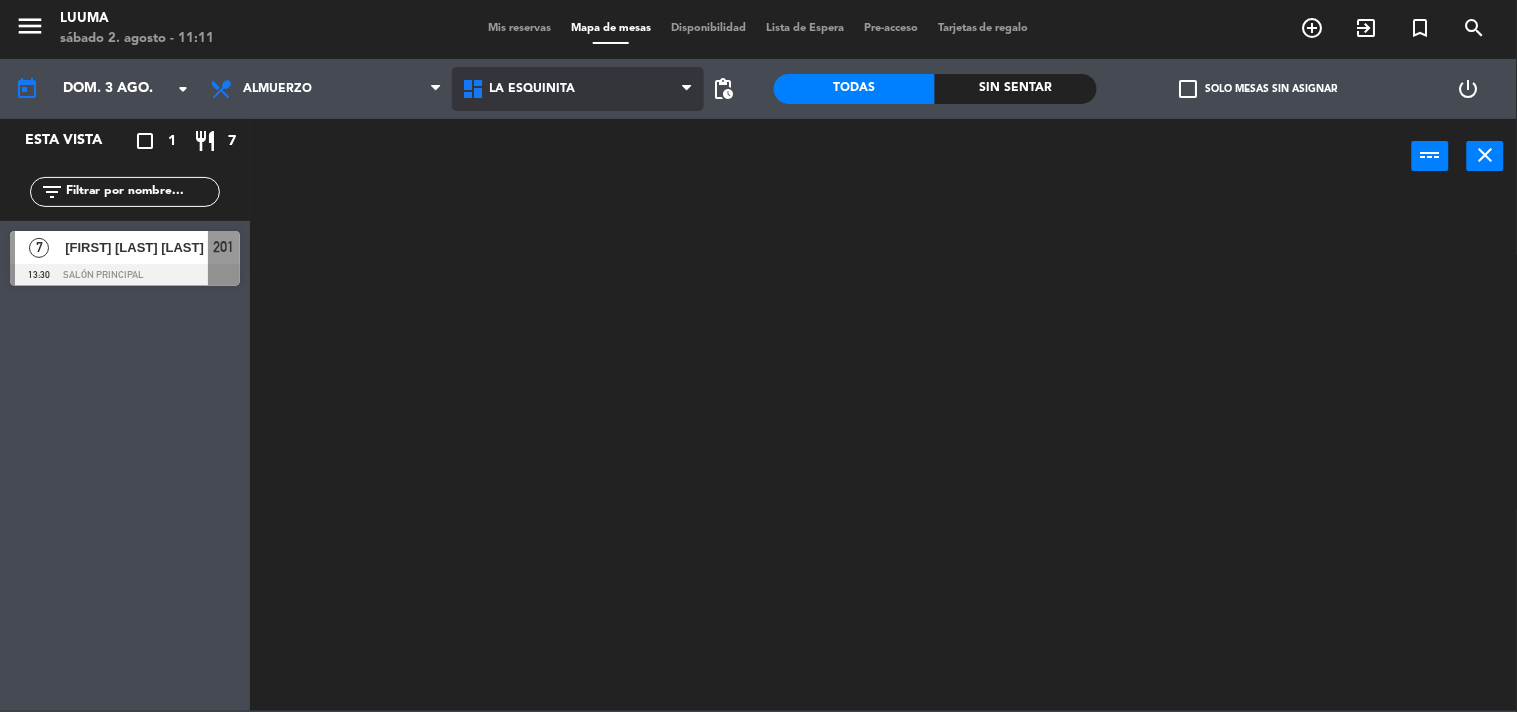 click on "menu Luuma sábado [DAY]. agosto - 11:11 Mis reservas Mapa de mesas Disponibilidad Lista de Espera Pre-acceso Tarjetas de regalo add_circle_outline exit_to_app turned_in_not search today dom. [DAY] ago. arrow_drop_down Almuerzo Cena Almuerzo Almuerzo Cena Cava Galería Calle Galería Techada La Esquinita Patio Salon Barra Salón Familiar La Esquinita Cava Galería Calle Galería Techada La Esquinita Patio Salon Barra Salón Familiar pending_actions Todas Sin sentar check_box_outline_blank Solo mesas sin asignar power_settings_new Esta vista crop_square 1 restaurant 7 filter_list 7 Benjamin Rojo Kerkebe 13:30 Salón Principal 201 power_input close" 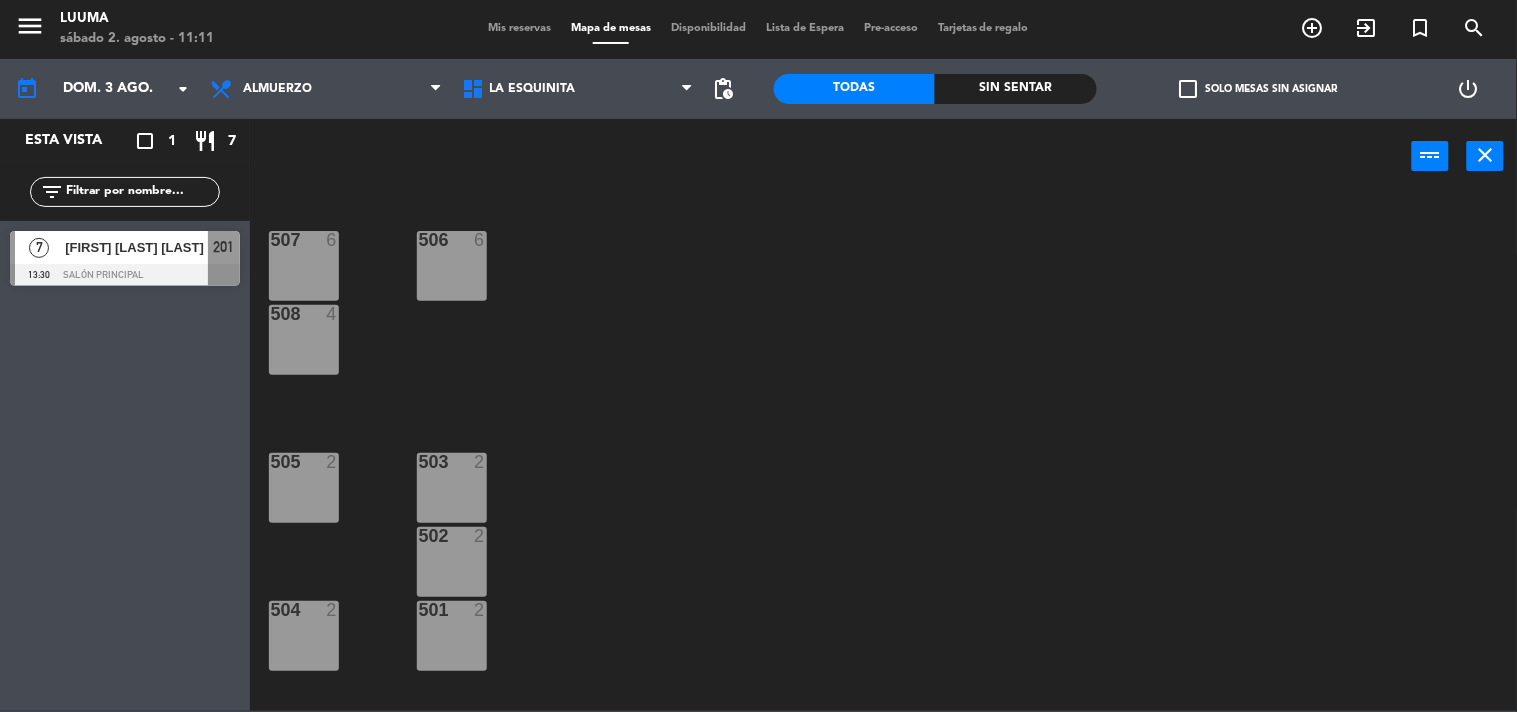 drag, startPoint x: 316, startPoint y: 328, endPoint x: 312, endPoint y: 308, distance: 20.396078 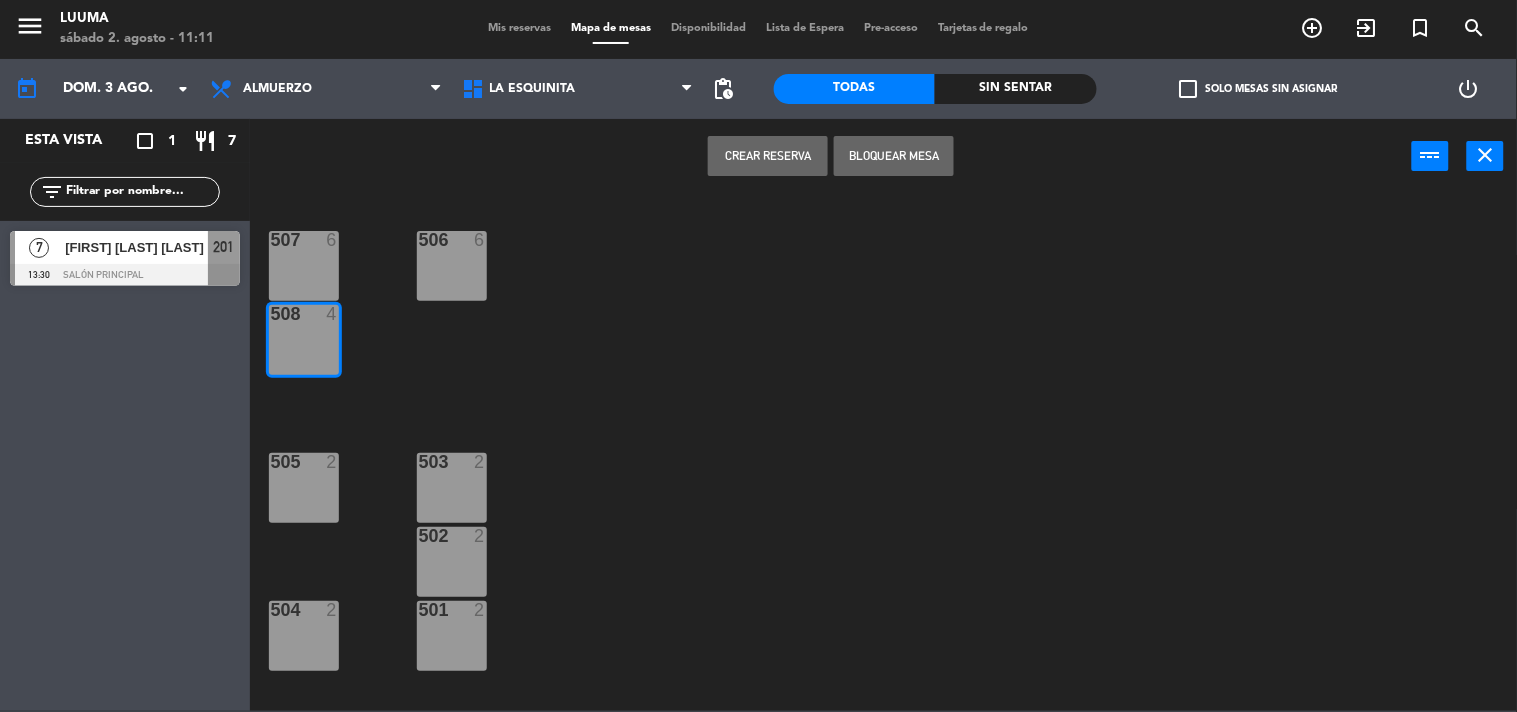 click on "Crear Reserva" at bounding box center (768, 156) 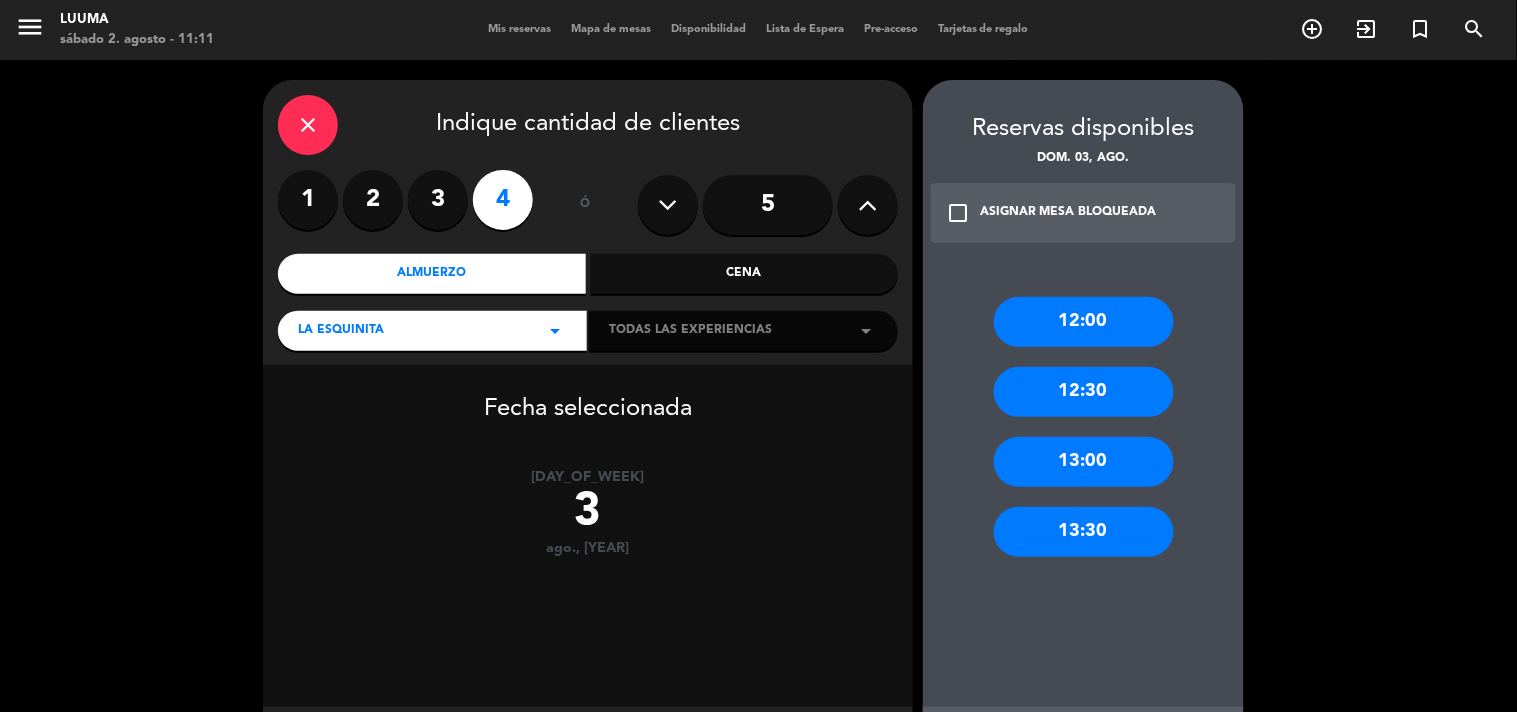 click on "3" at bounding box center [438, 200] 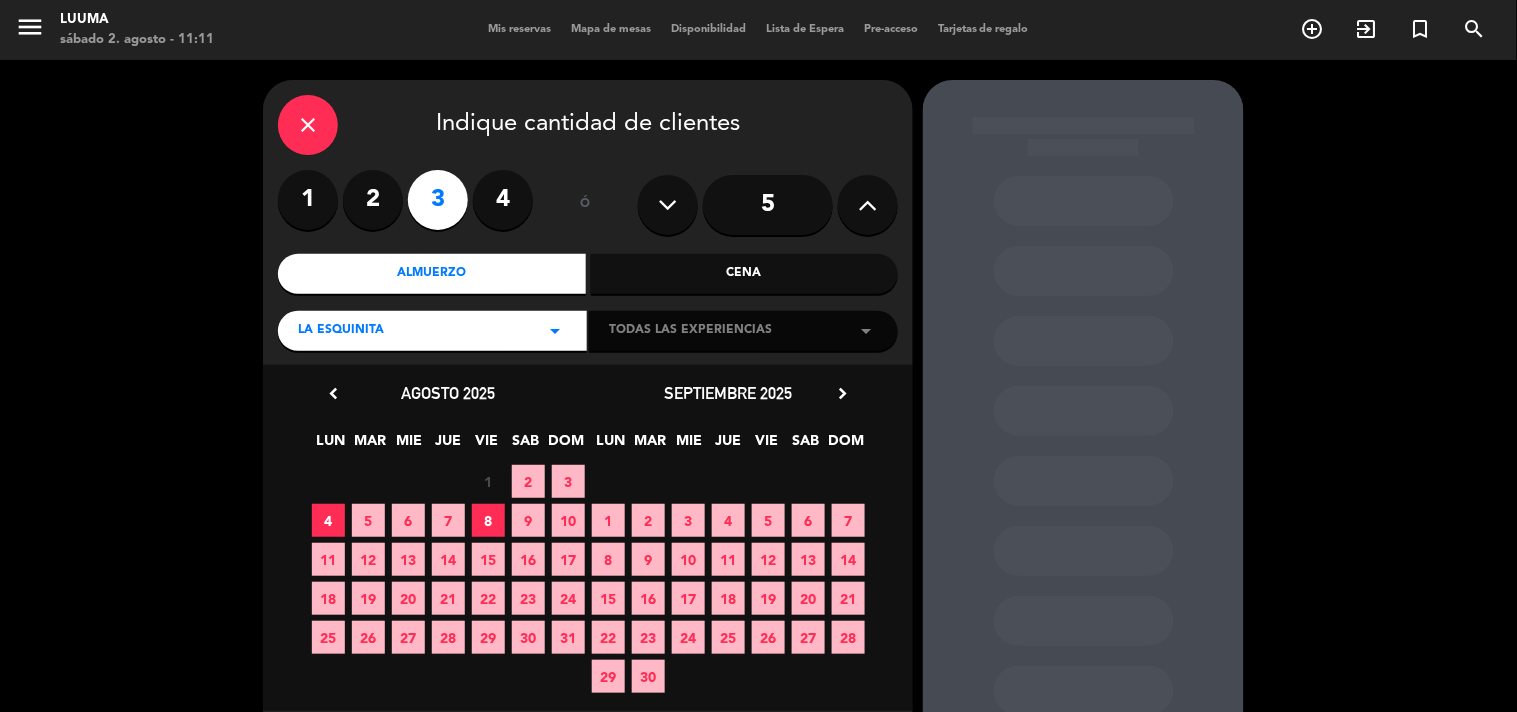 click on "2" at bounding box center (528, 481) 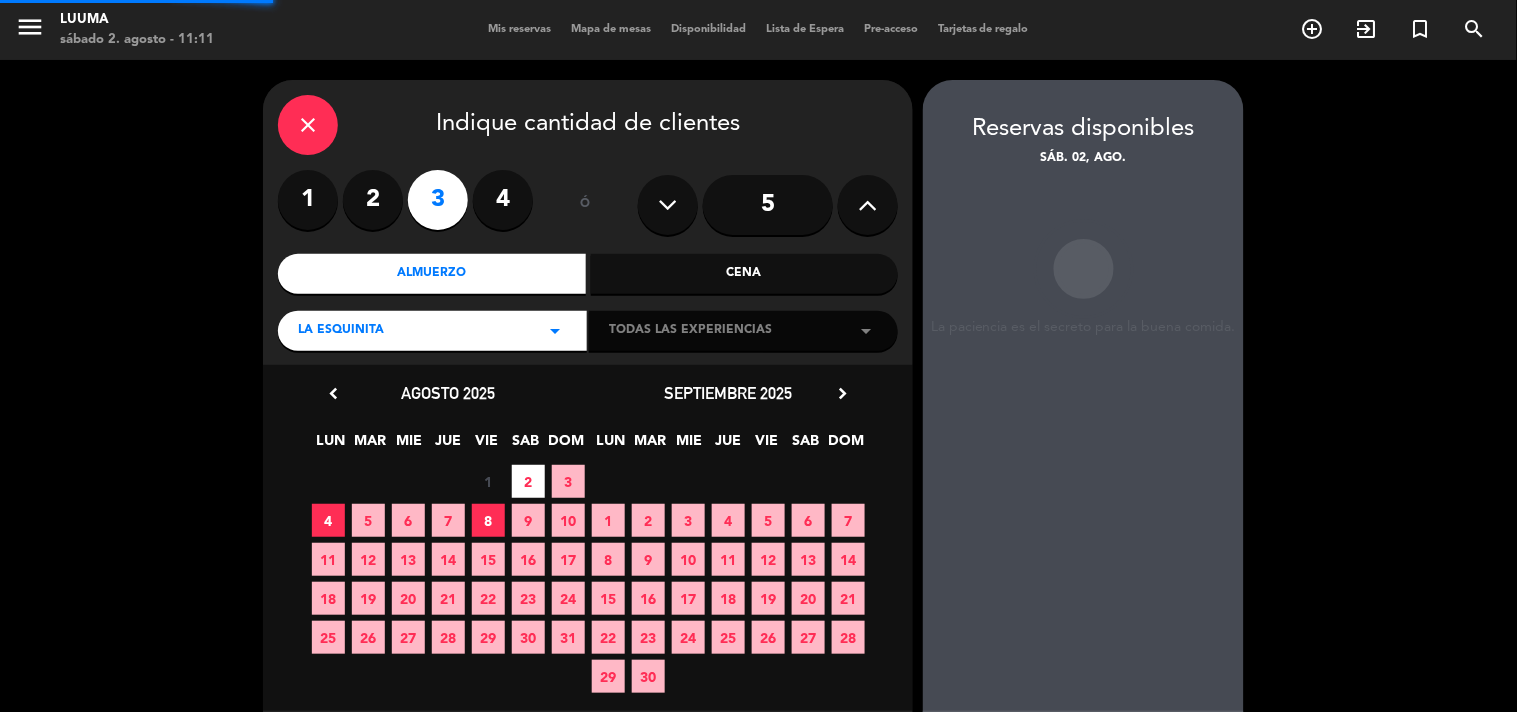 scroll, scrollTop: 80, scrollLeft: 0, axis: vertical 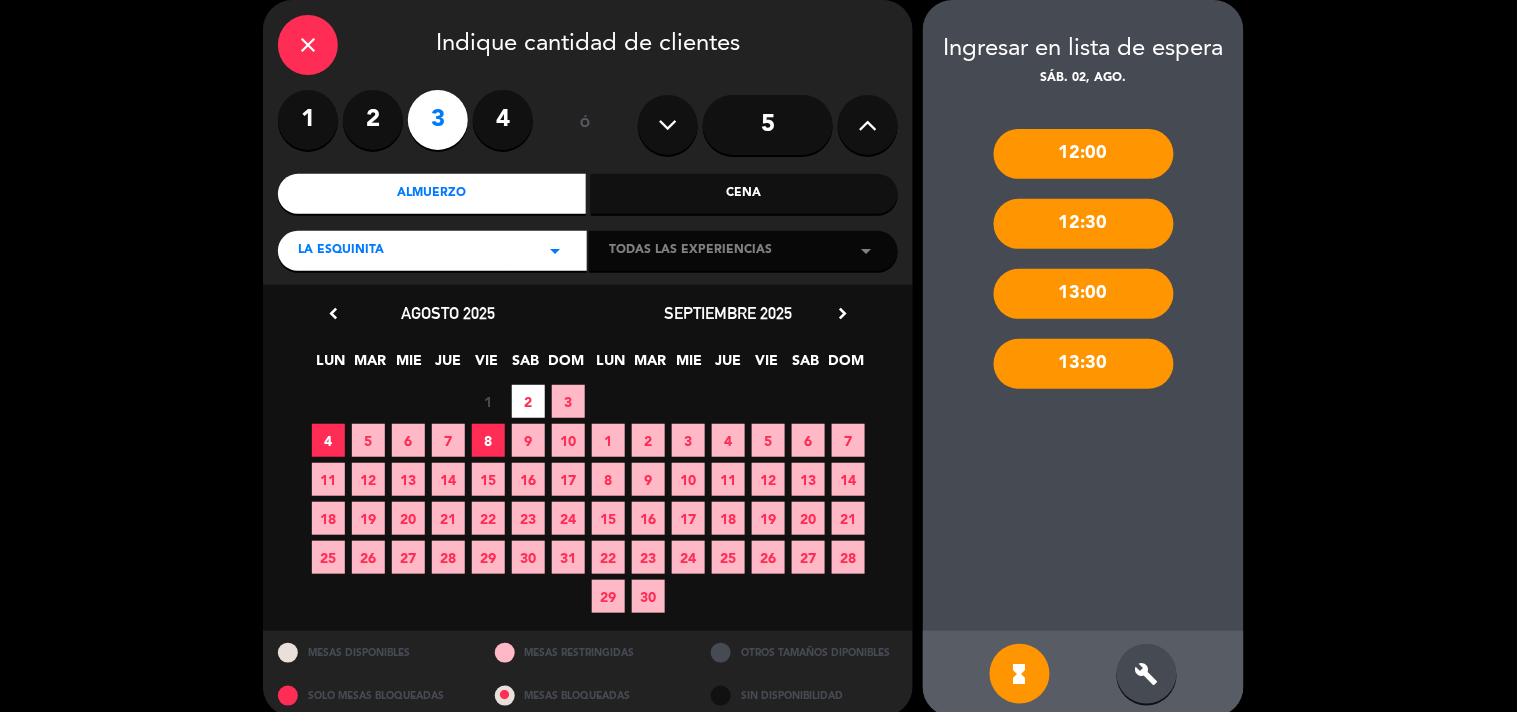 click on "build" at bounding box center (1147, 674) 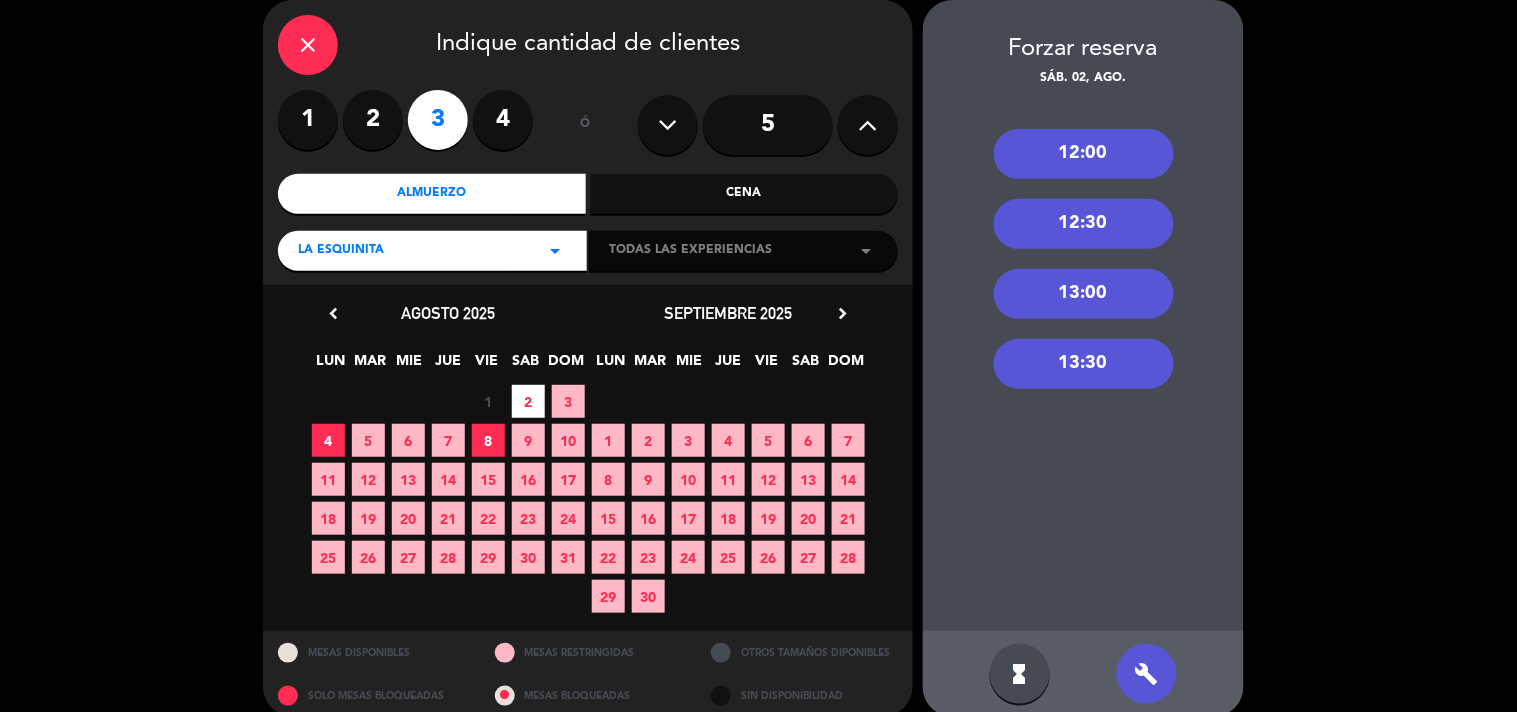 click on "12:30" at bounding box center [1084, 224] 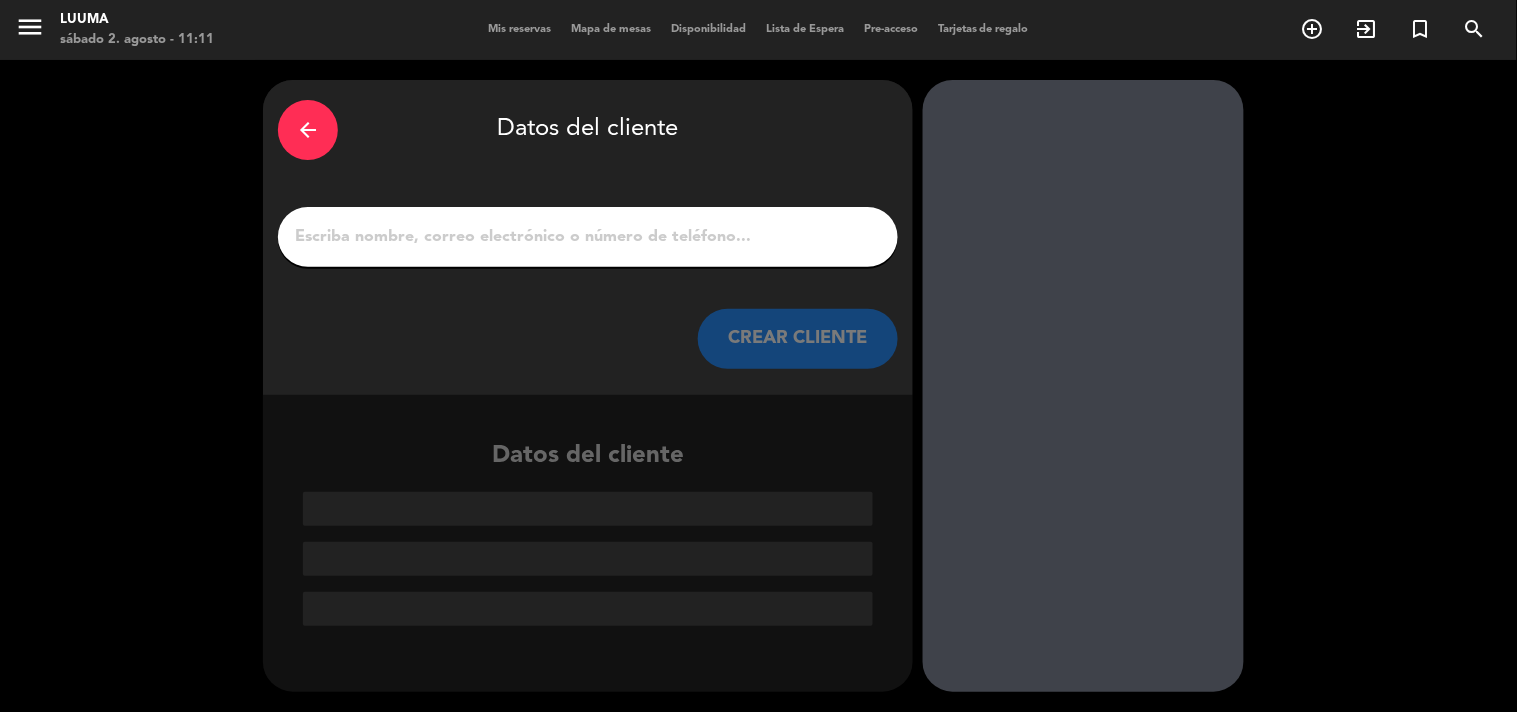 click at bounding box center (588, 237) 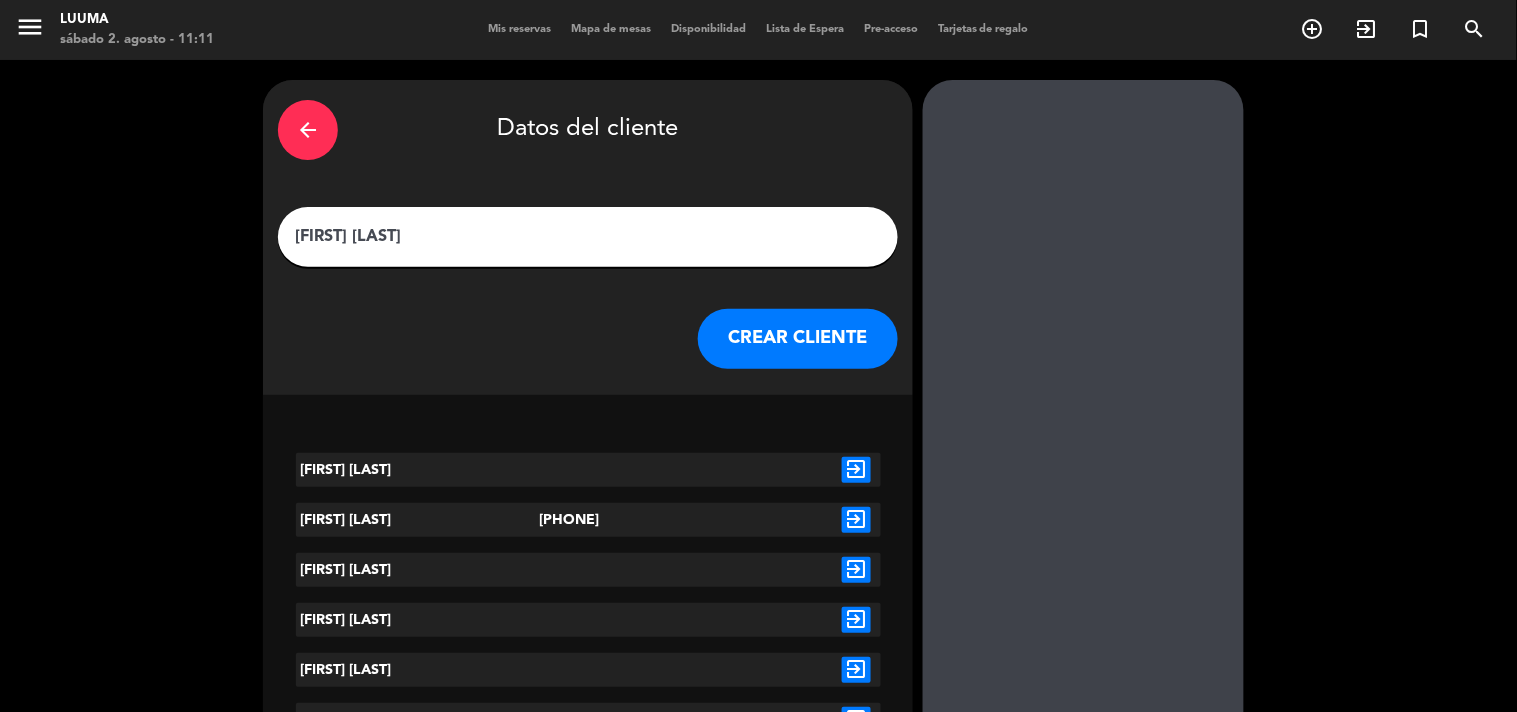 type on "[FIRST] [LAST]" 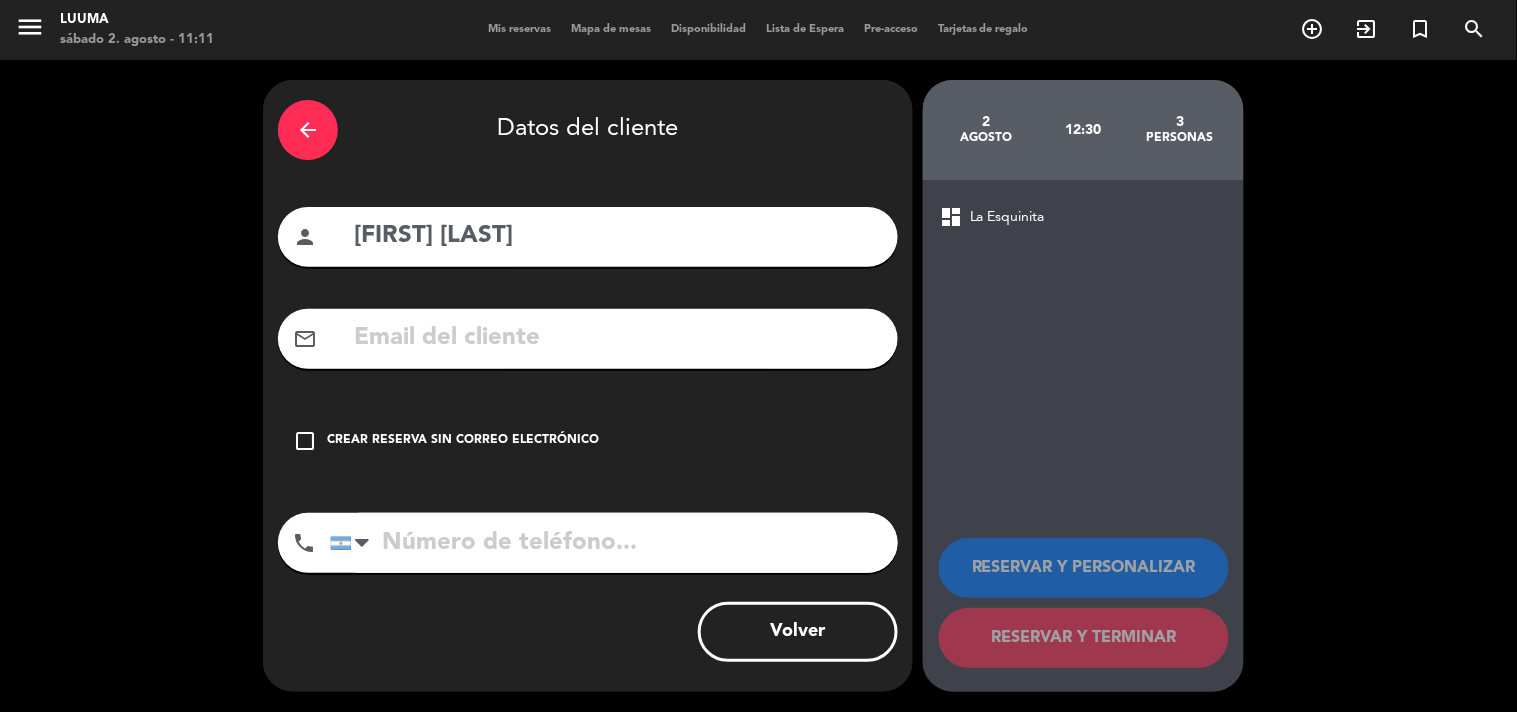 click on "Crear reserva sin correo electrónico" at bounding box center [463, 441] 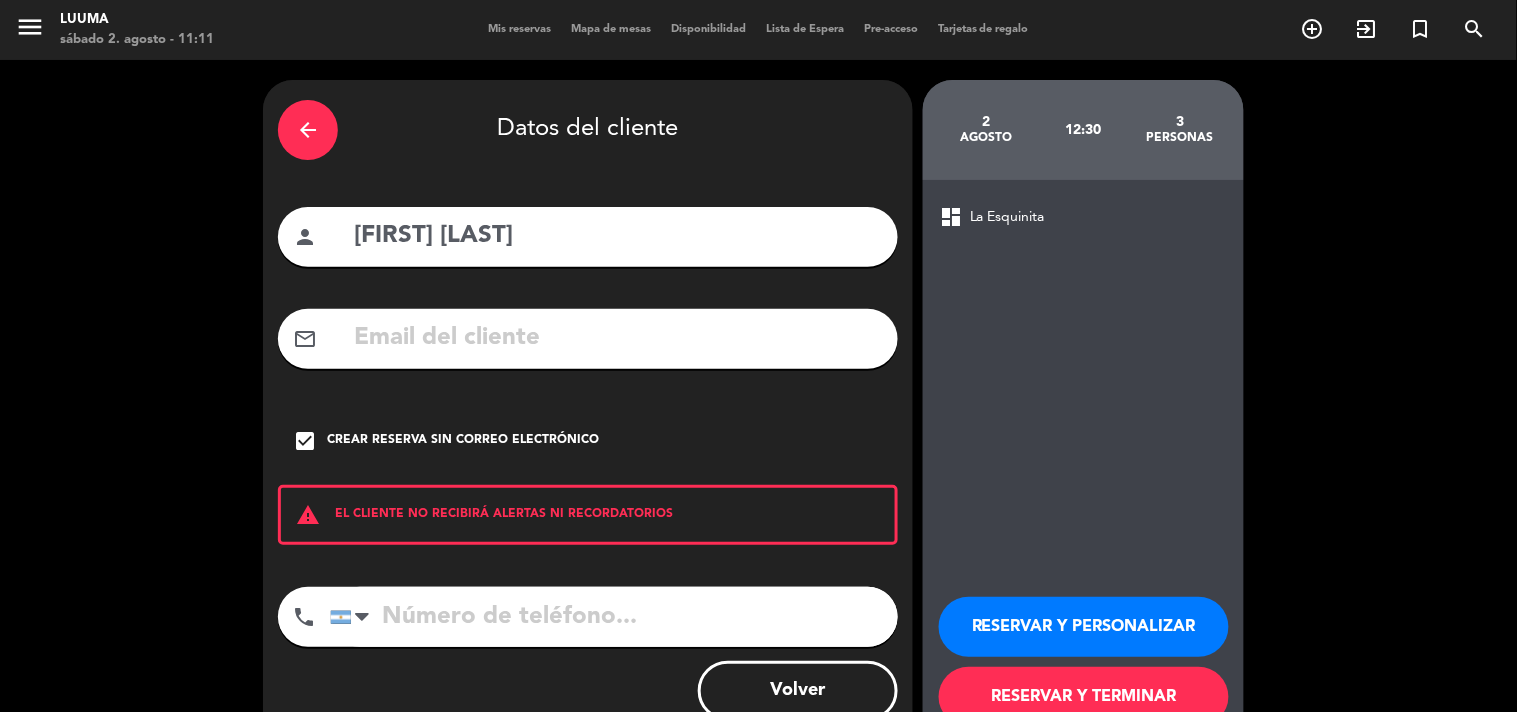 click on "RESERVAR Y TERMINAR" at bounding box center [1084, 697] 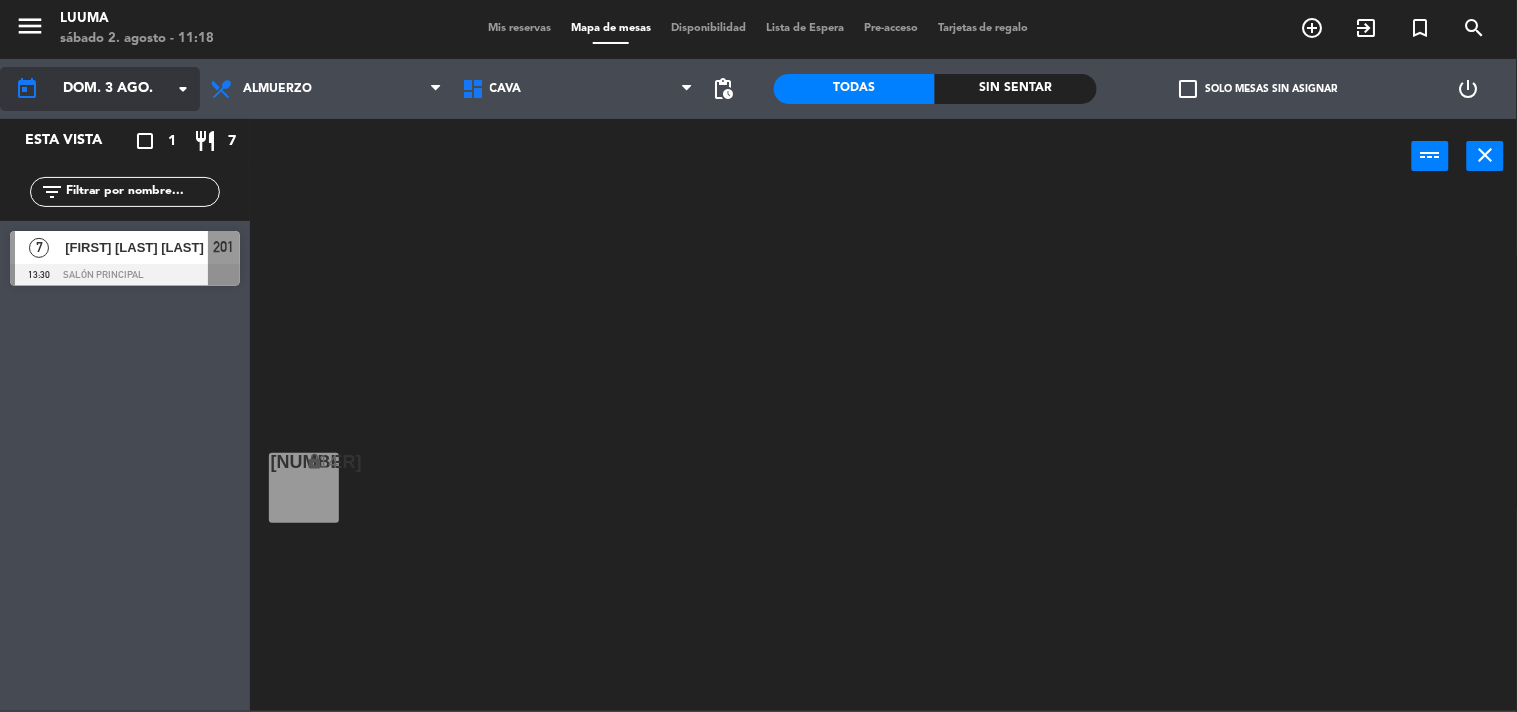 click on "dom. 3 ago." 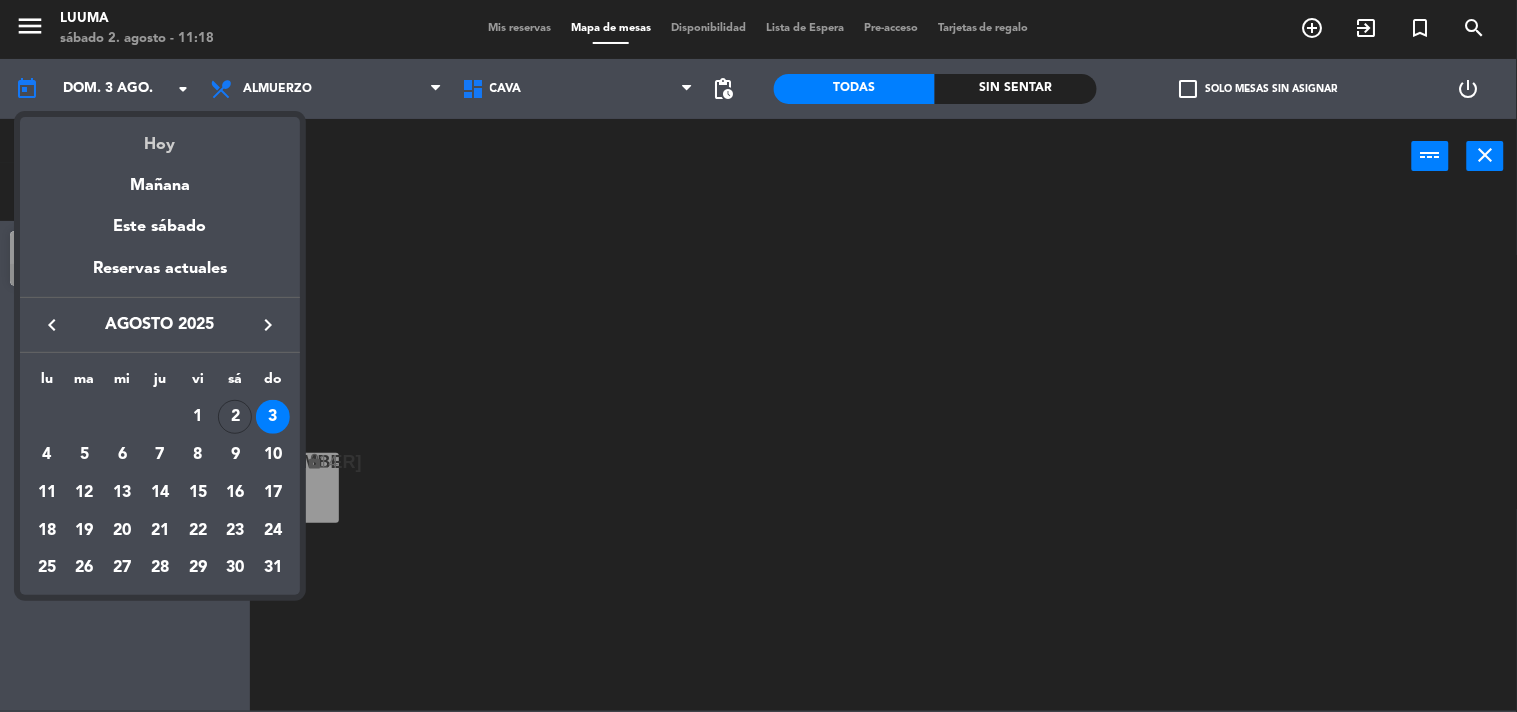 click on "Hoy" at bounding box center [160, 137] 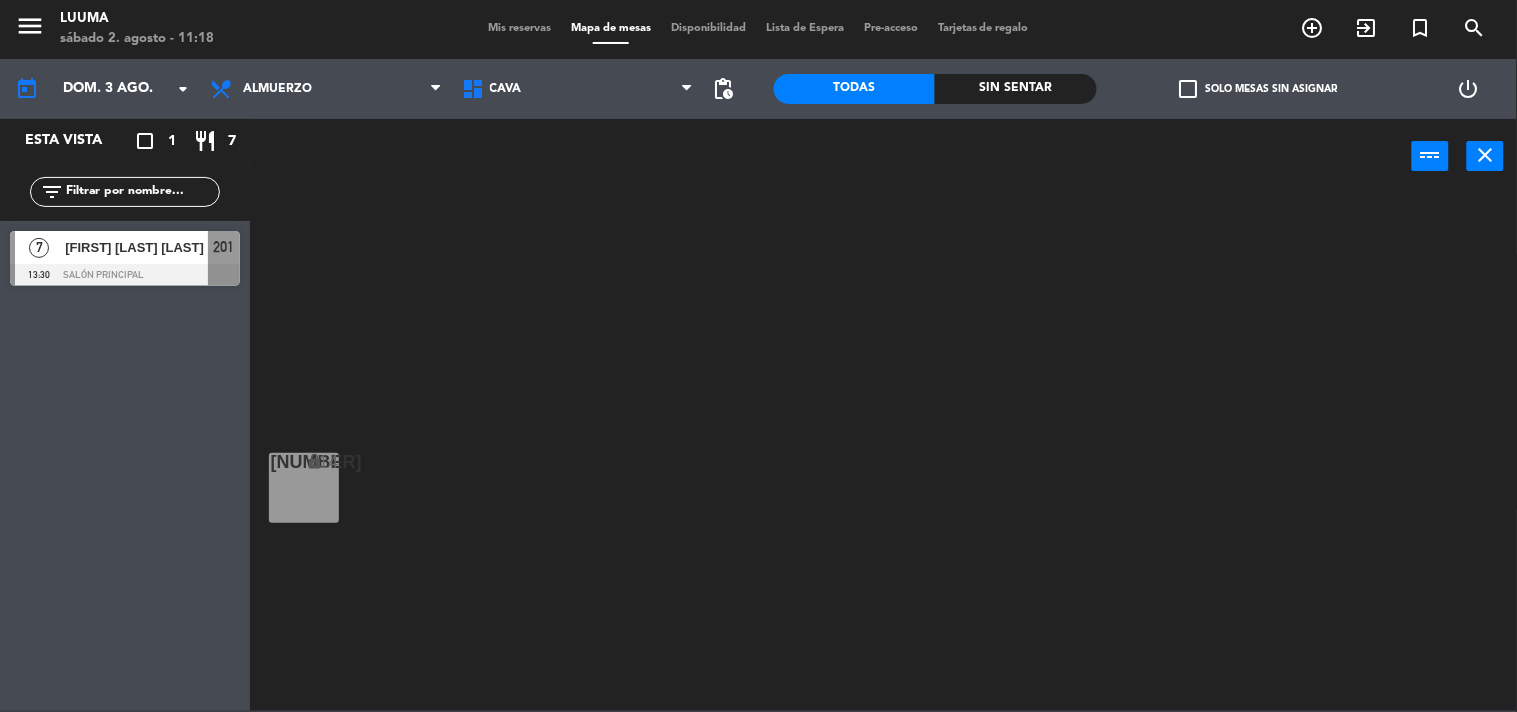 type on "sáb. 2 ago." 